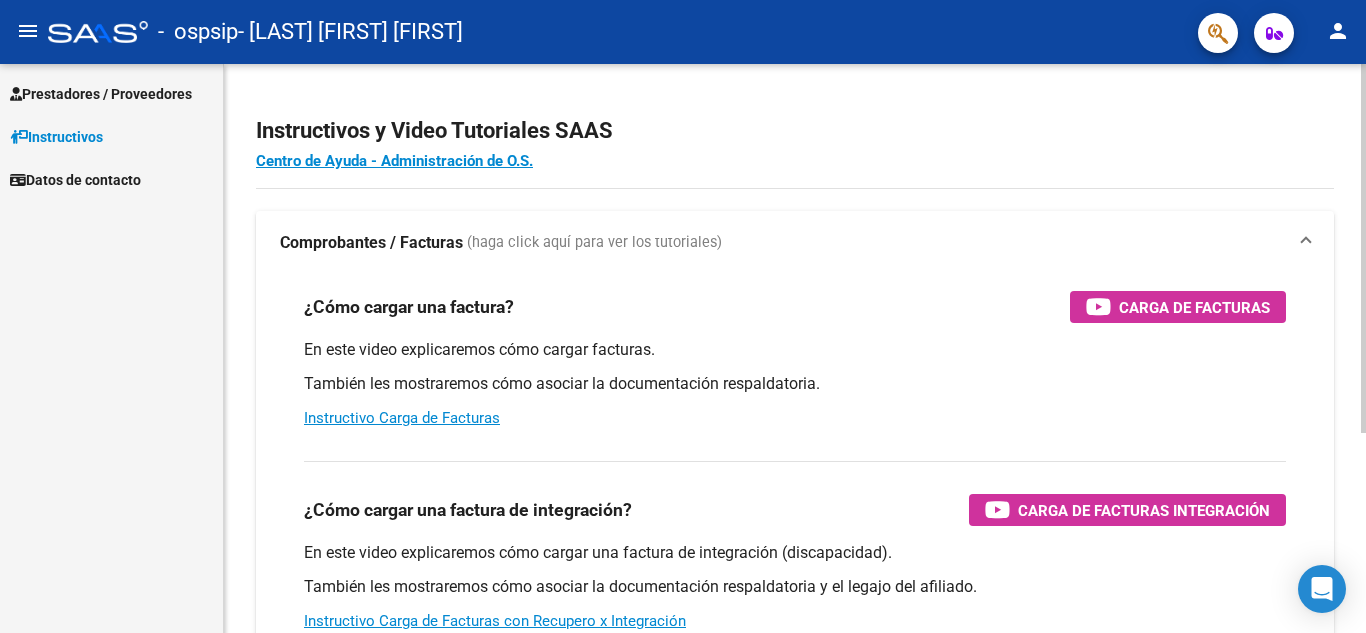 scroll, scrollTop: 0, scrollLeft: 0, axis: both 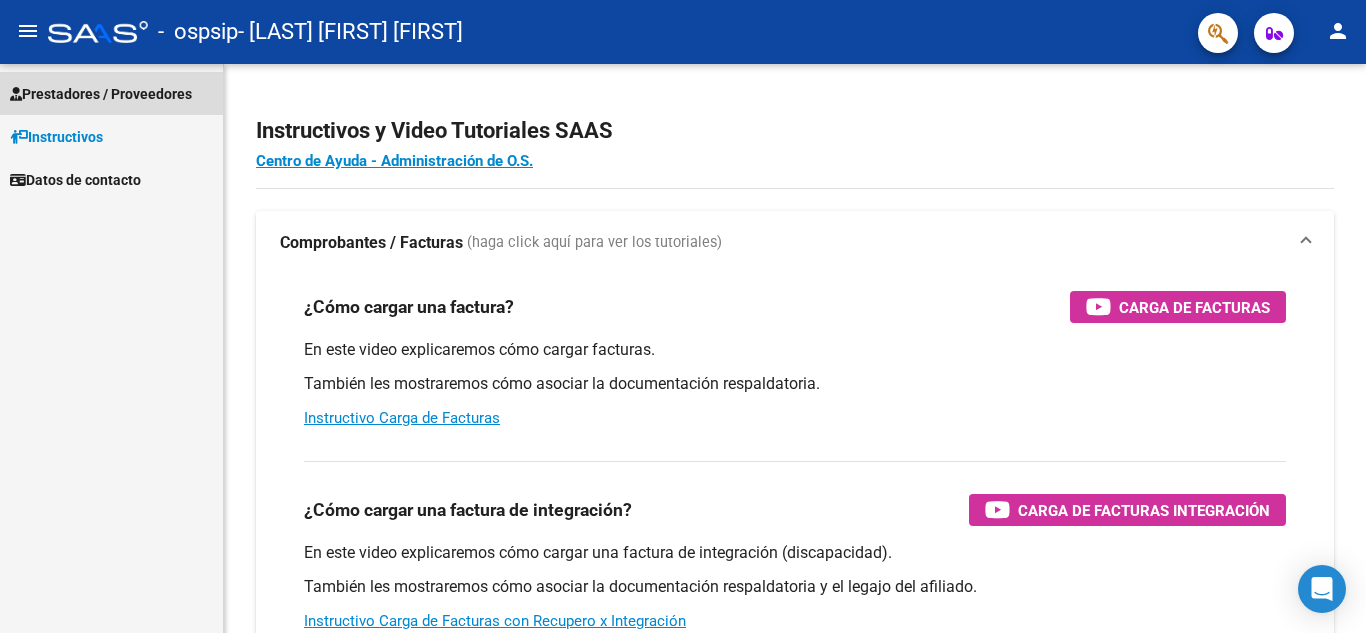 click on "Prestadores / Proveedores" at bounding box center (101, 94) 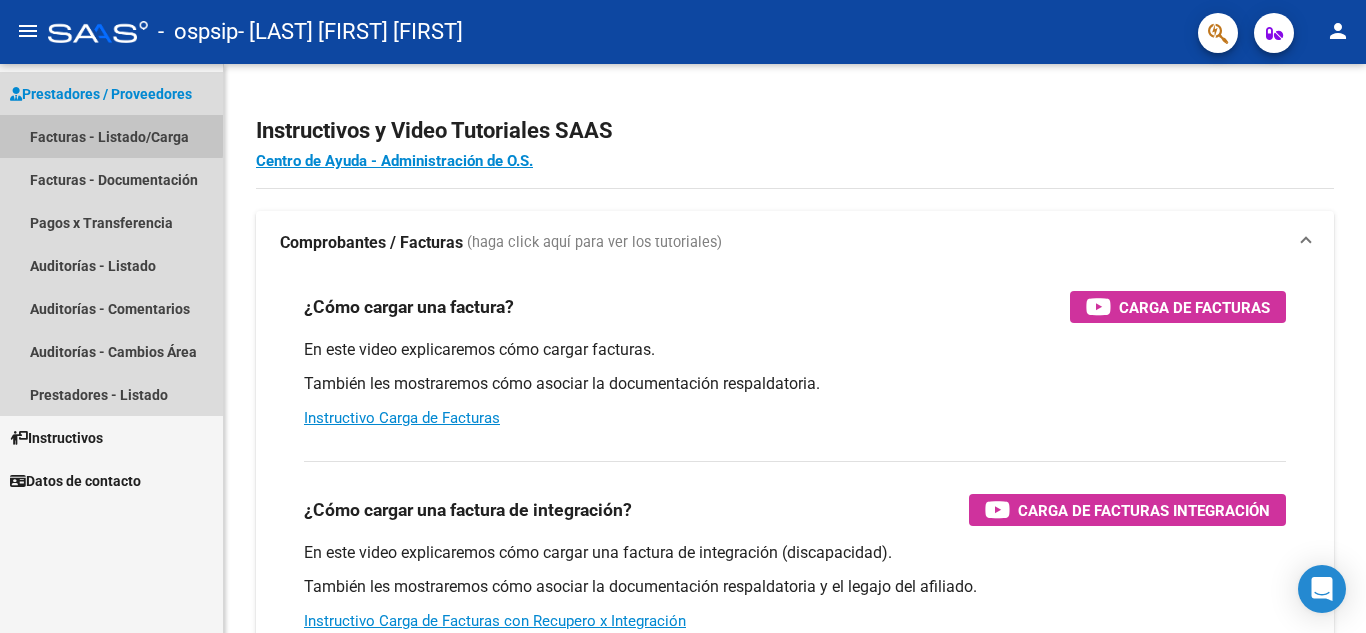 click on "Facturas - Listado/Carga" at bounding box center [111, 136] 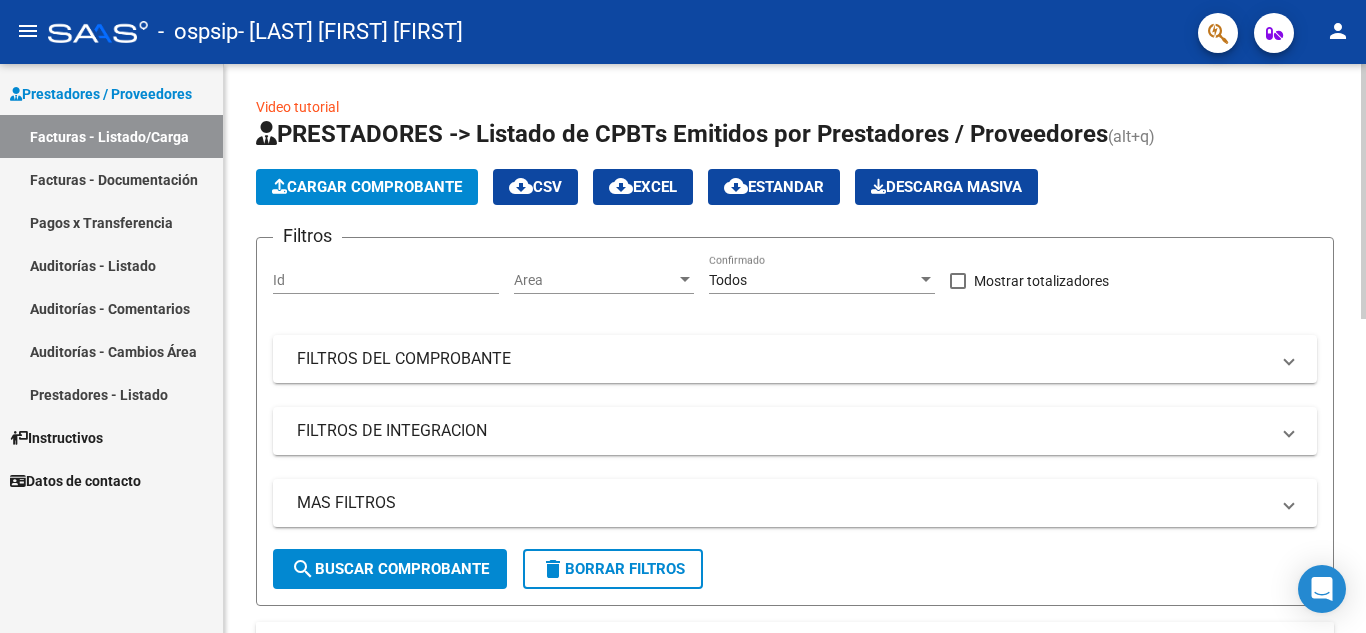 click on "Cargar Comprobante" 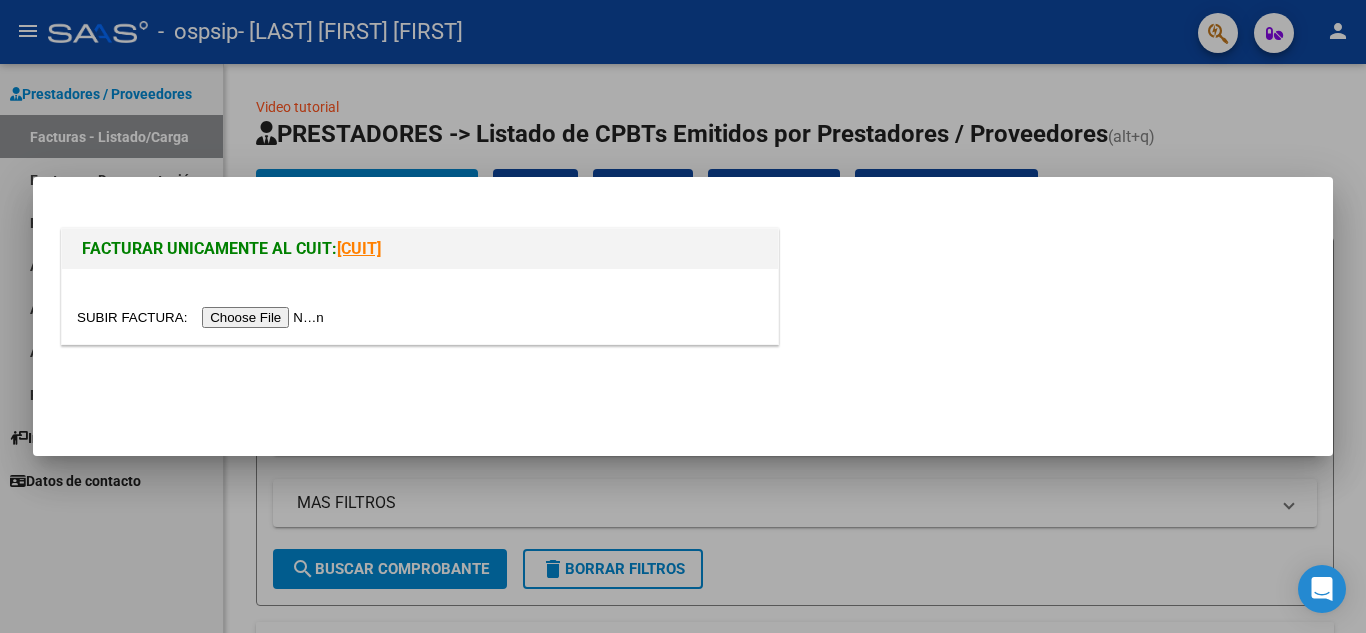 click at bounding box center [203, 317] 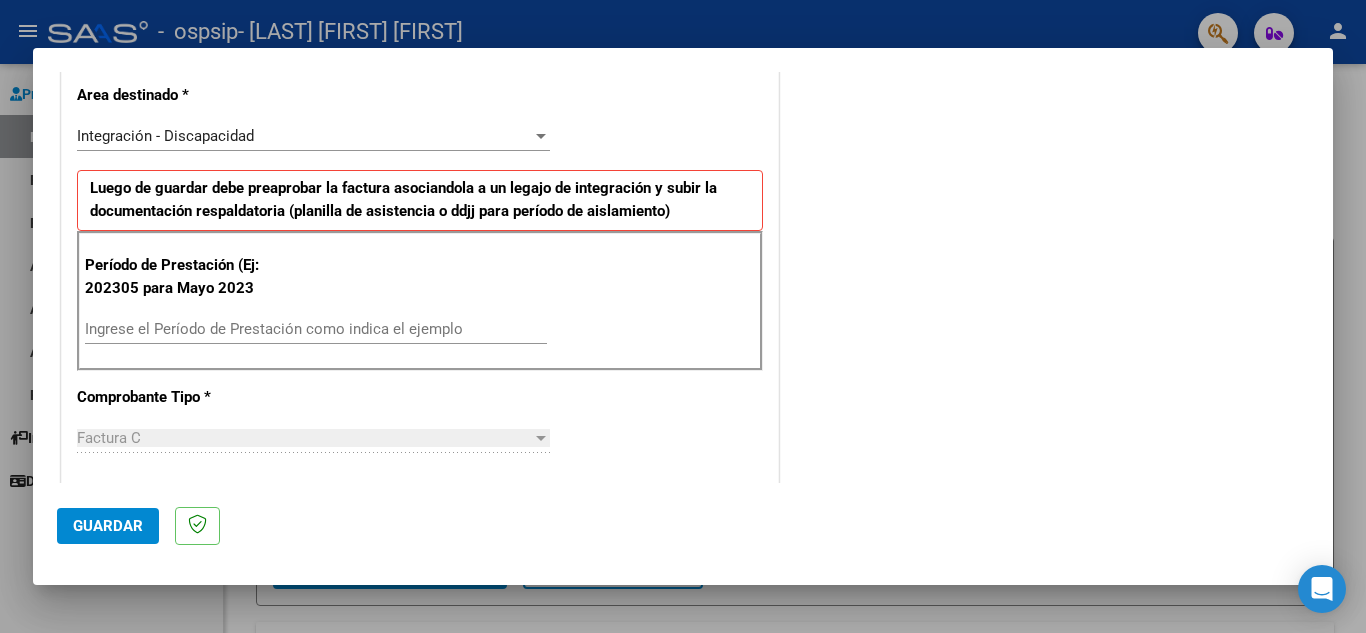 scroll, scrollTop: 431, scrollLeft: 0, axis: vertical 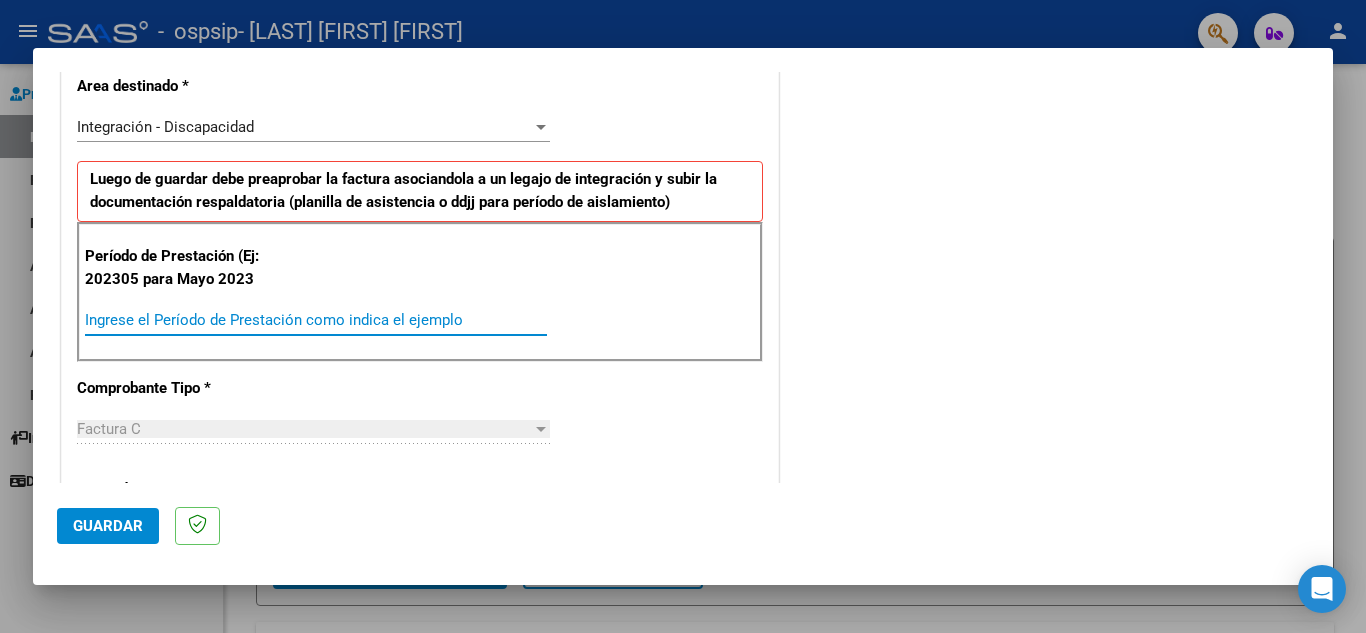 click on "Ingrese el Período de Prestación como indica el ejemplo" at bounding box center (316, 320) 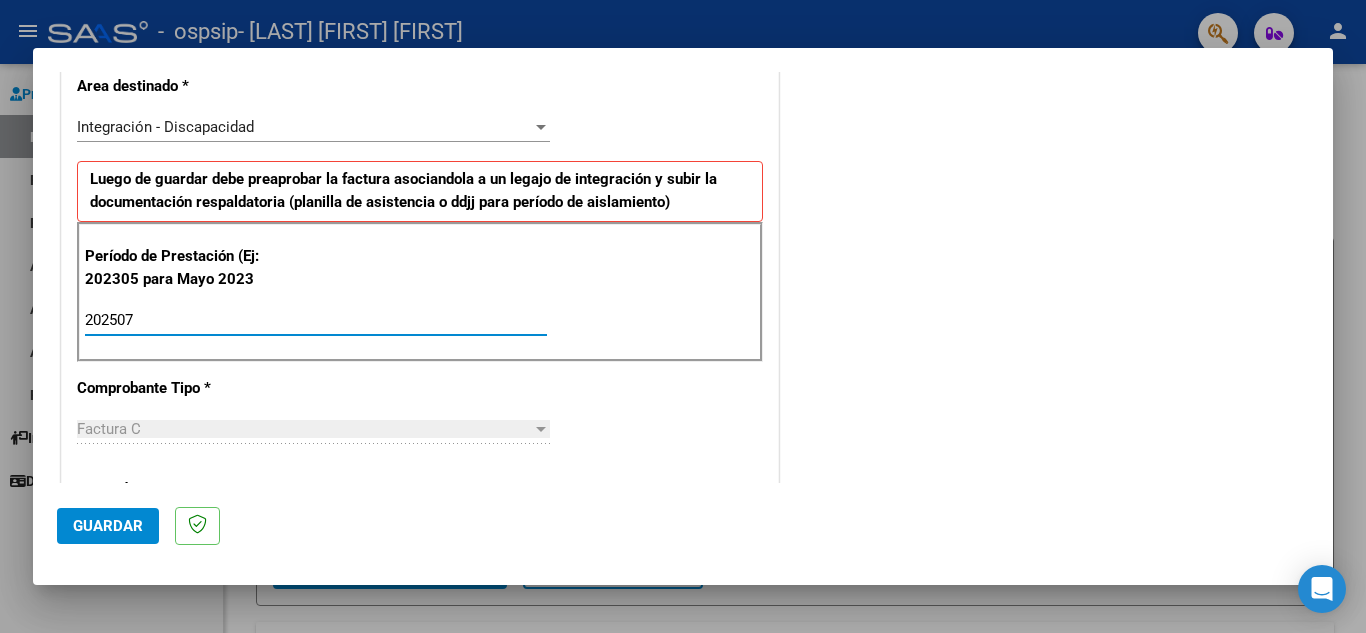 type on "202507" 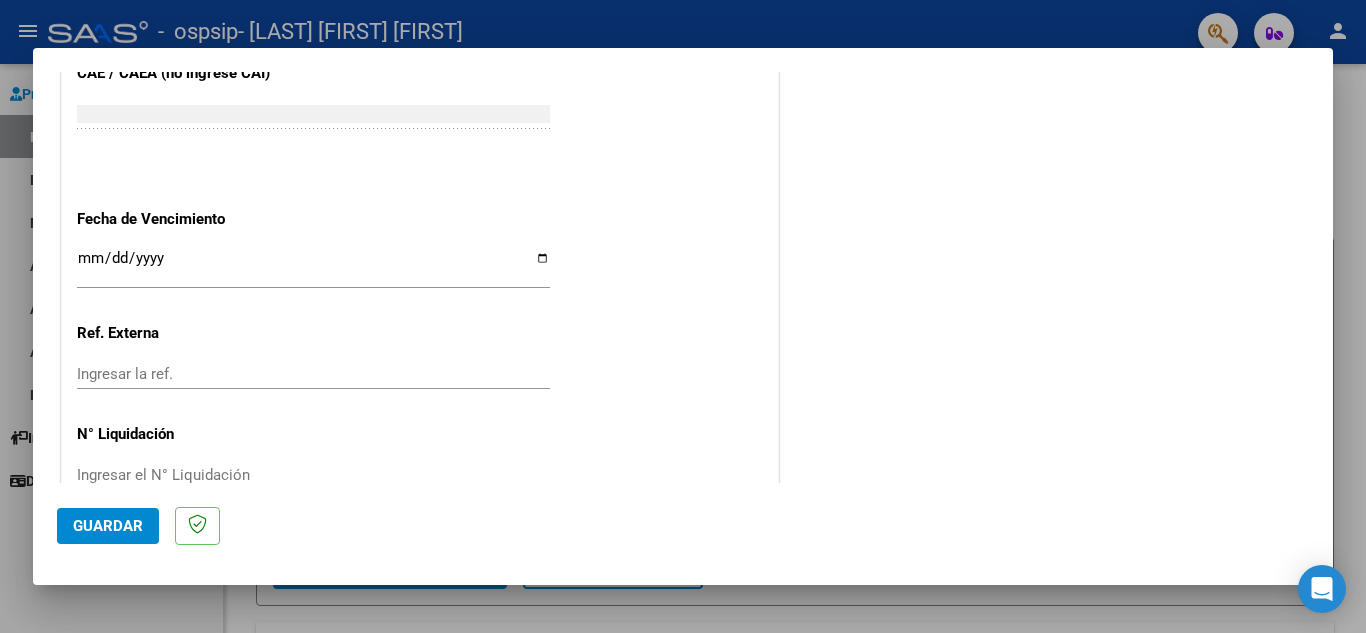 scroll, scrollTop: 1311, scrollLeft: 0, axis: vertical 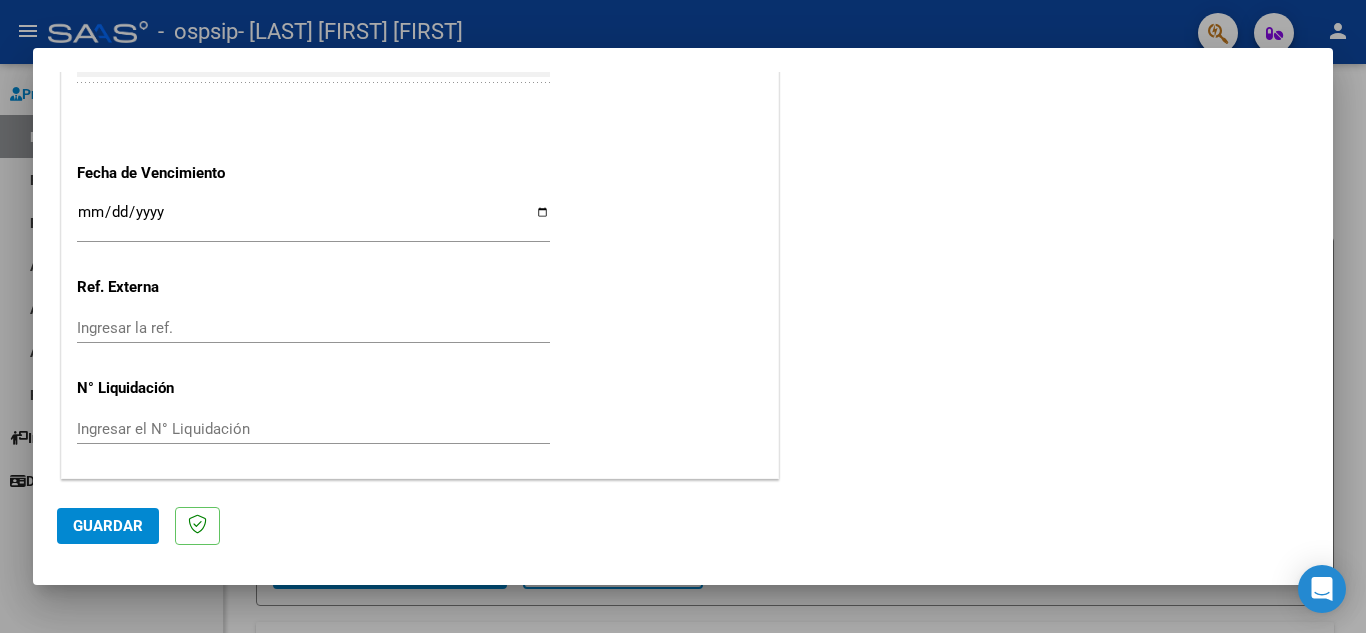 click on "COMPROBANTE VER COMPROBANTE          El comprobante fue leído exitosamente.  DATOS DEL COMPROBANTE CUIT  *   [CUIT] Ingresar CUIT  ANALISIS PRESTADOR  Area destinado * Integración - Discapacidad Seleccionar Area Luego de guardar debe preaprobar la factura asociandola a un legajo de integración y subir la documentación respaldatoria (planilla de asistencia o ddjj para período de aislamiento)  Período de Prestación (Ej: 202305 para Mayo 2023    202507 Ingrese el Período de Prestación como indica el ejemplo   Comprobante Tipo * Factura C Seleccionar Tipo Punto de Venta  *   1 Ingresar el Nro.  Número  *   256 Ingresar el Nro.  Monto  *   $ 98.964,88 Ingresar el monto  Fecha del Cpbt.  *   [DATE] Ingresar la fecha  CAE / CAEA (no ingrese CAI)    [CAE] Ingresar el CAE o CAEA (no ingrese CAI)  Fecha de Vencimiento    Ingresar la fecha  Ref. Externa    Ingresar la ref.  N° Liquidación    Ingresar el N° Liquidación  COMENTARIOS Comentarios del Prestador / Gerenciador:" at bounding box center (683, 277) 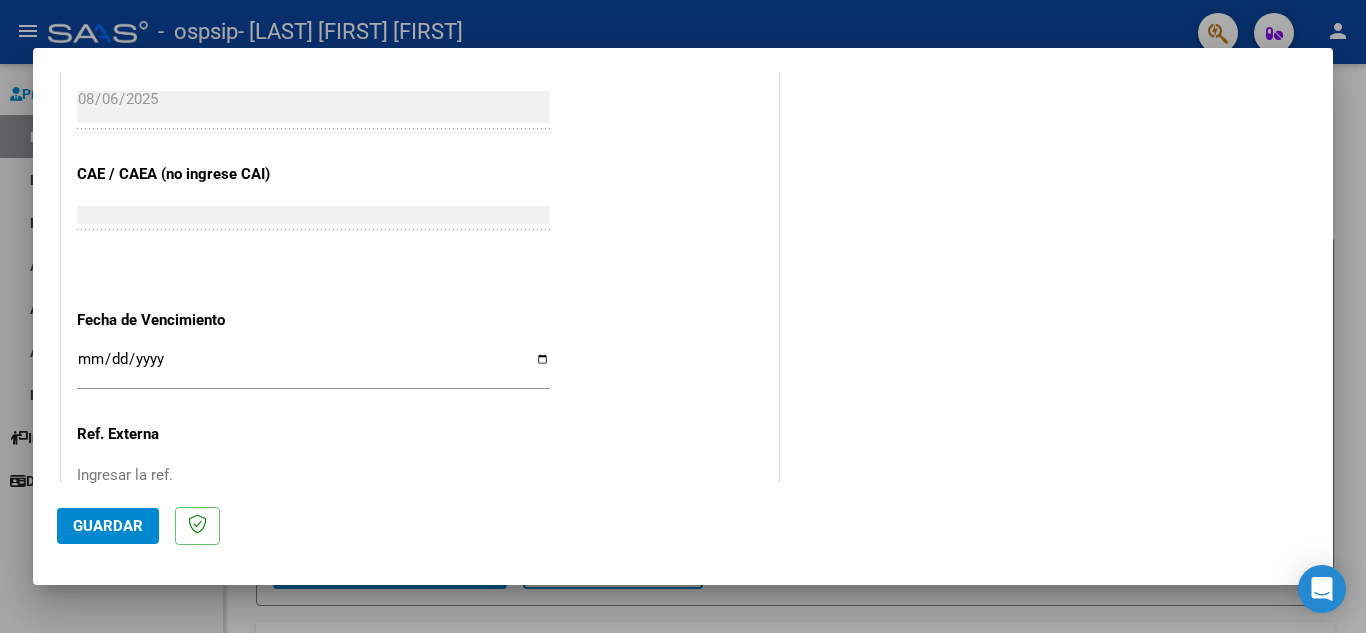 scroll, scrollTop: 1311, scrollLeft: 0, axis: vertical 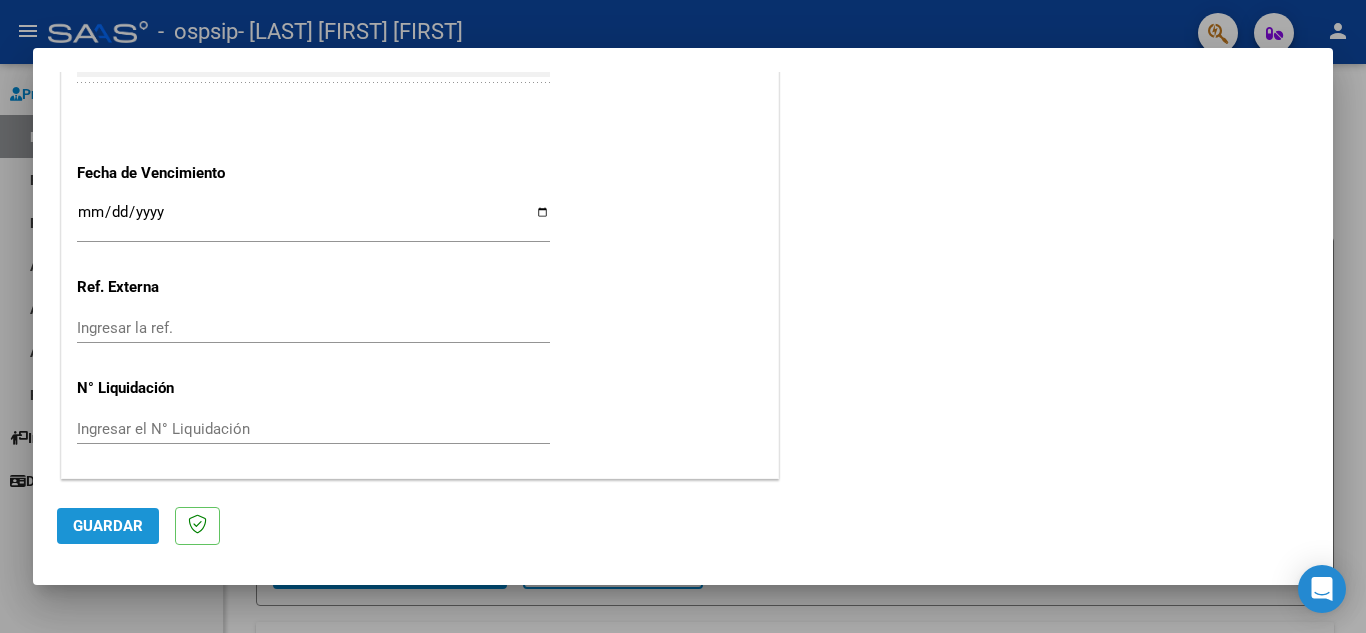 click on "Guardar" 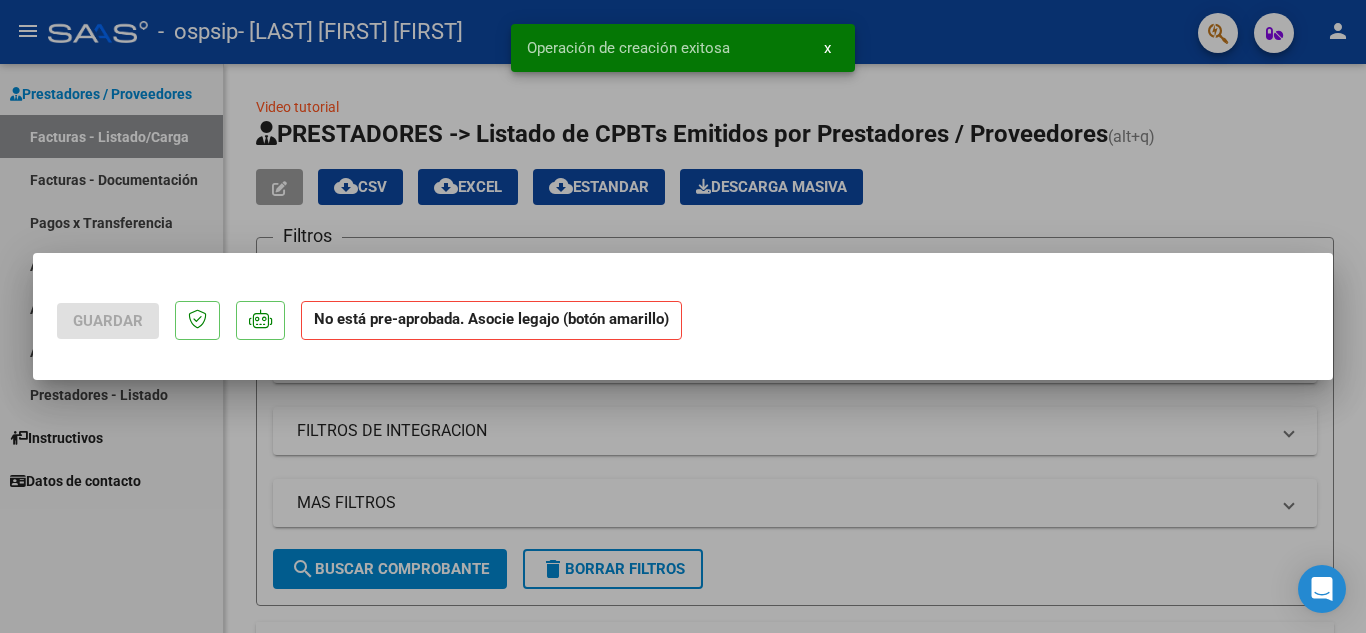 scroll, scrollTop: 0, scrollLeft: 0, axis: both 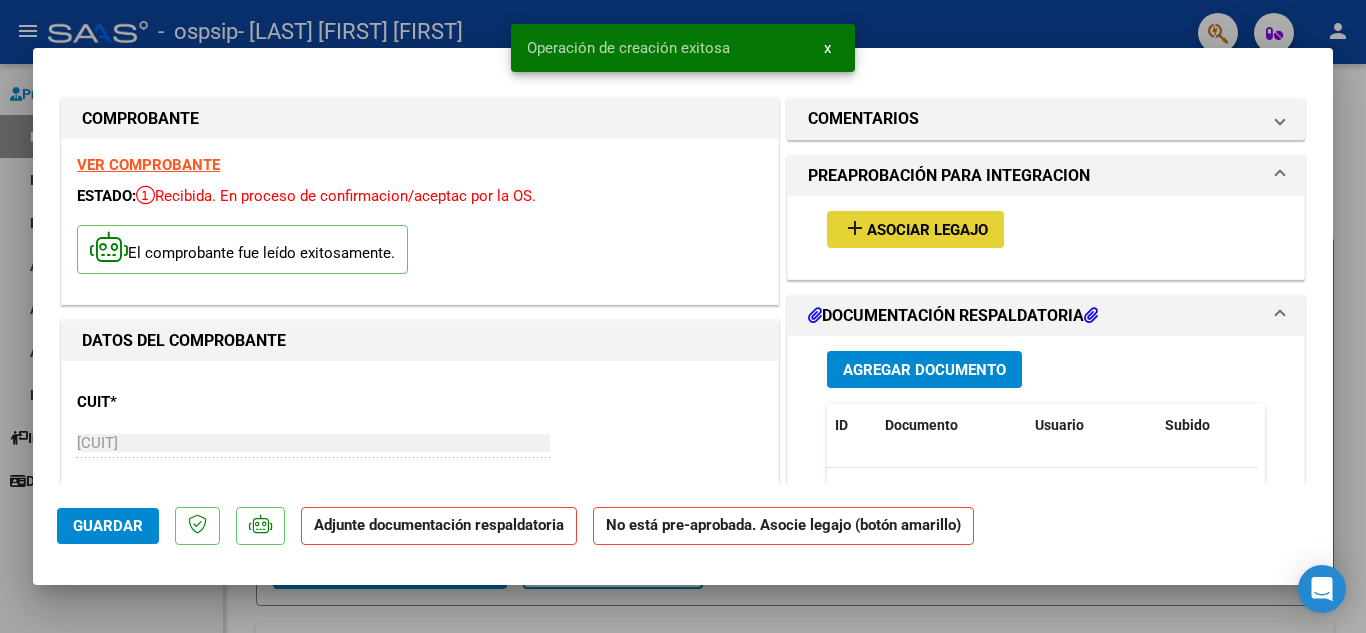 click on "add Asociar Legajo" at bounding box center (915, 229) 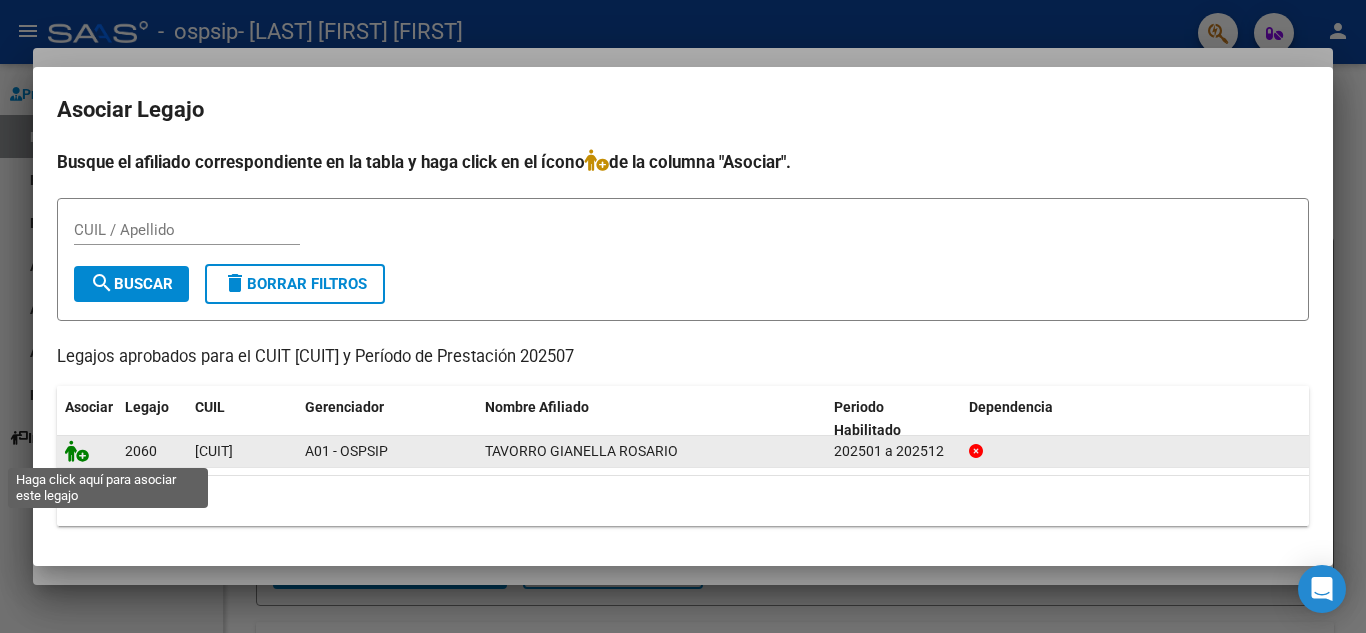 click 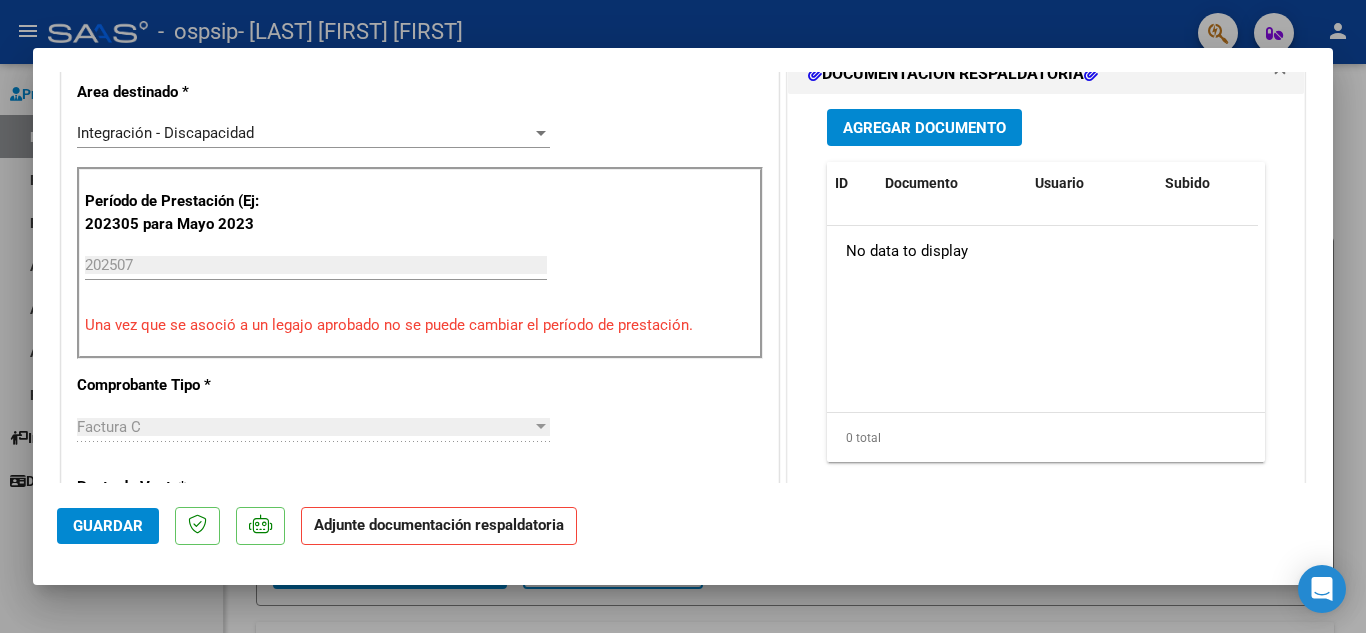 scroll, scrollTop: 511, scrollLeft: 0, axis: vertical 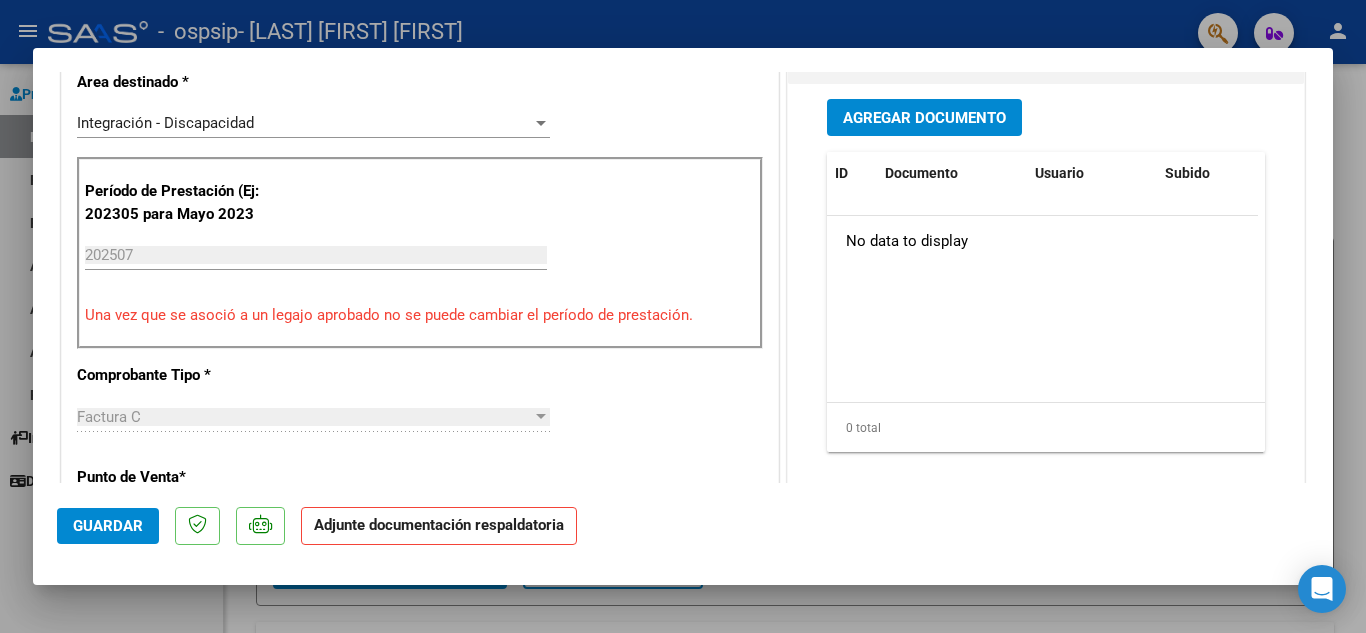 click on "Agregar Documento" at bounding box center [924, 118] 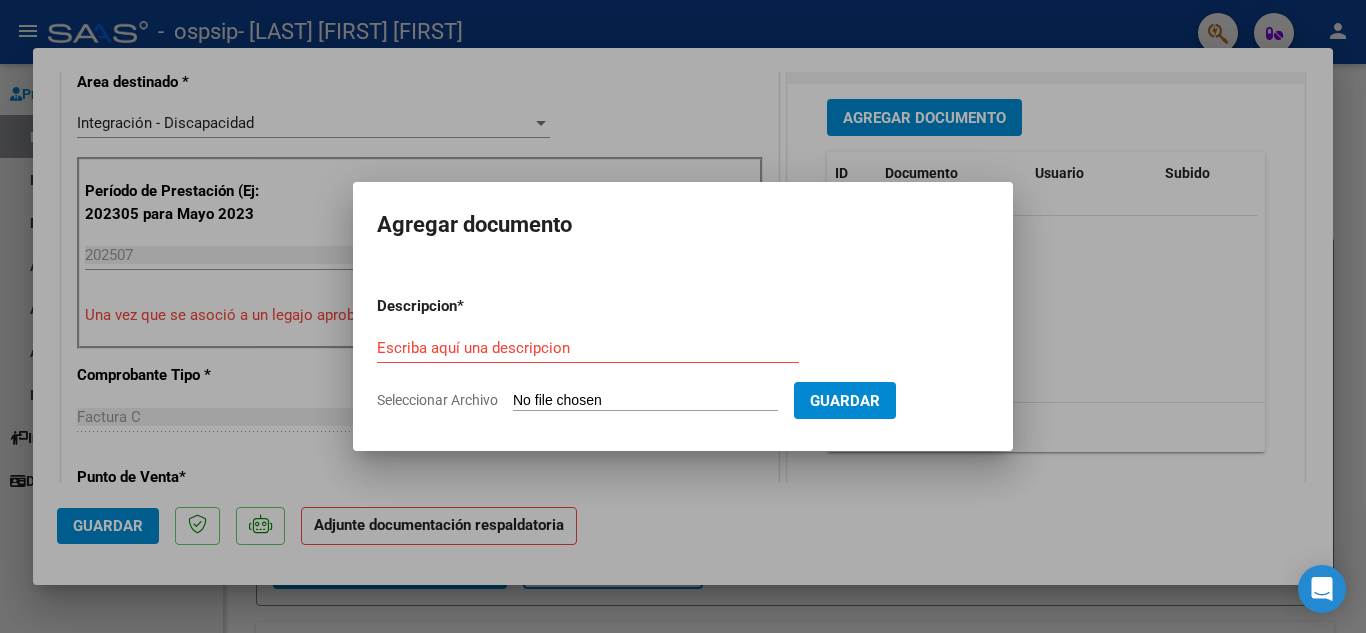 click on "Seleccionar Archivo" at bounding box center (645, 401) 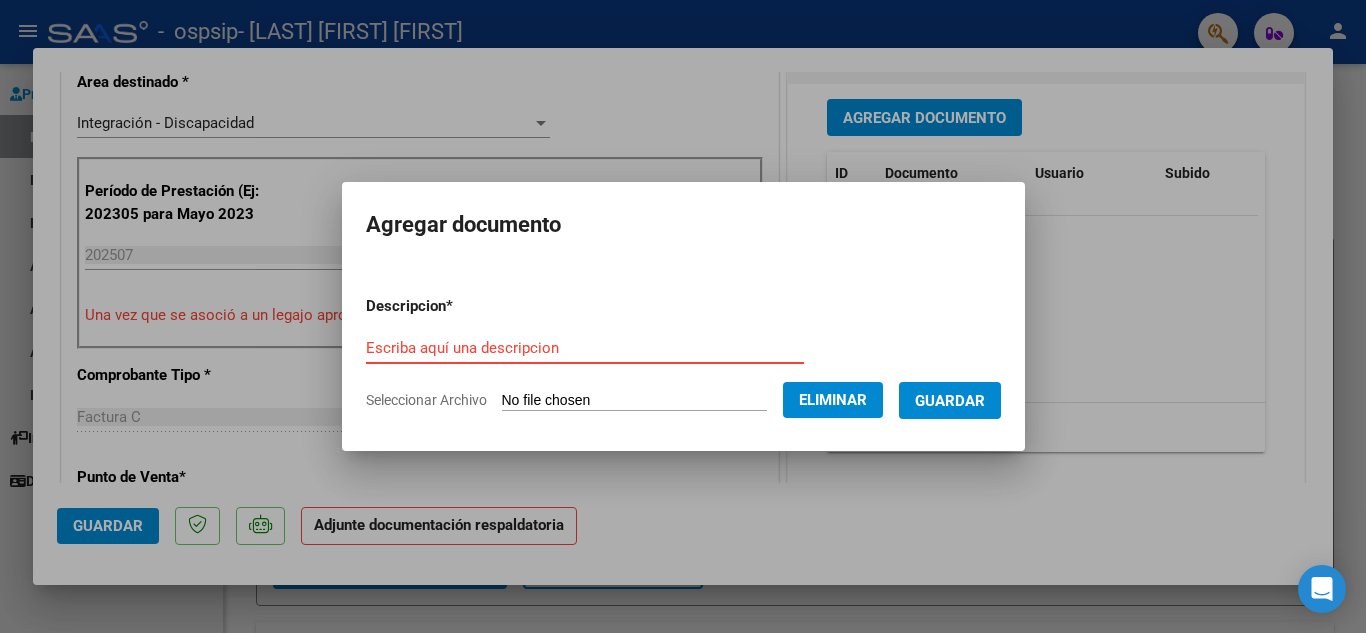 click on "Escriba aquí una descripcion" at bounding box center [585, 348] 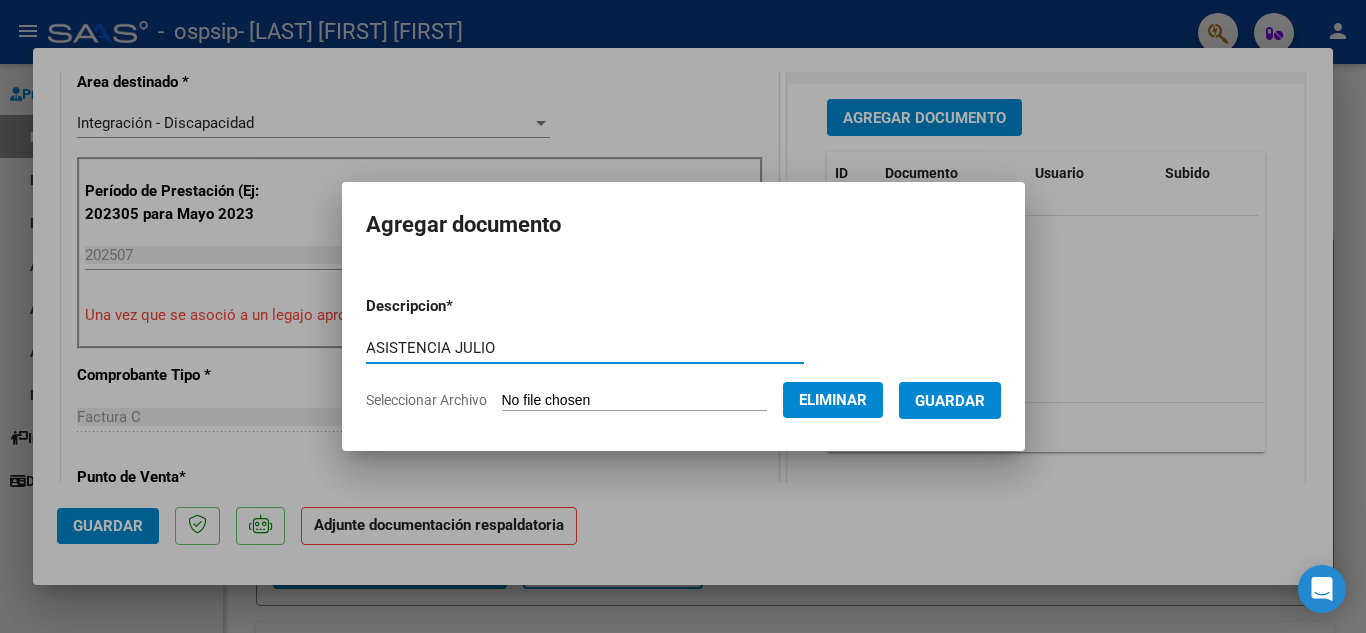type on "ASISTENCIA JULIO" 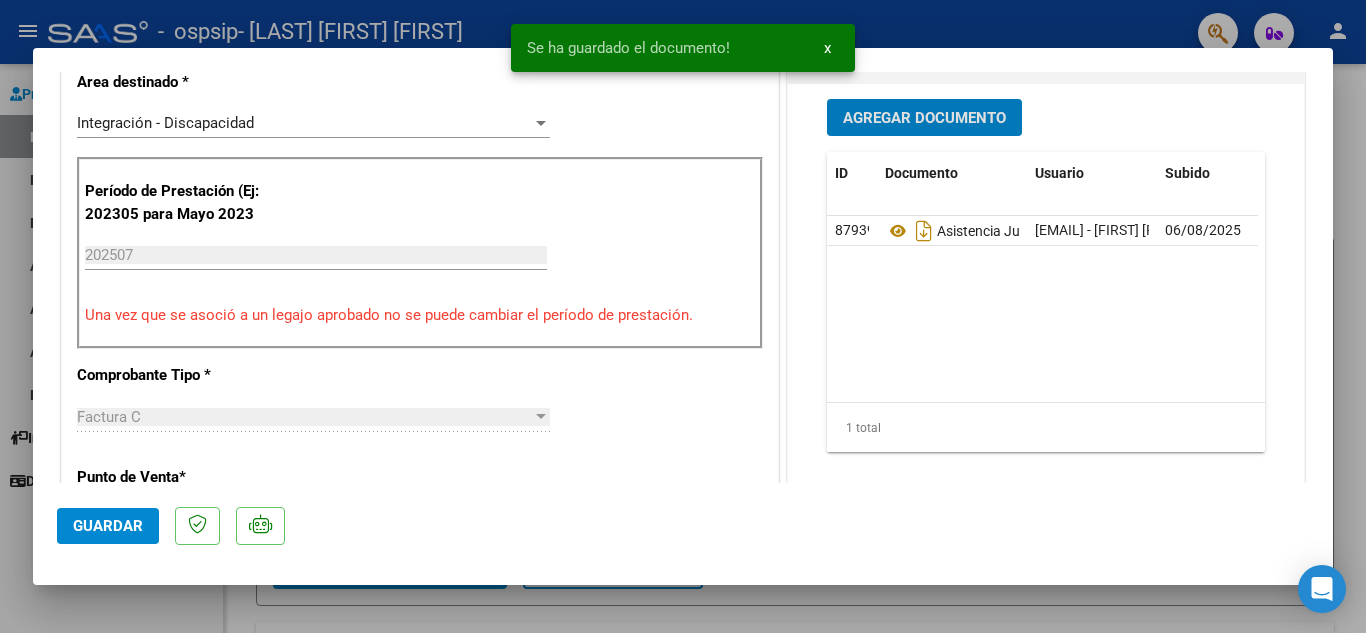 click on "Agregar Documento" at bounding box center (924, 118) 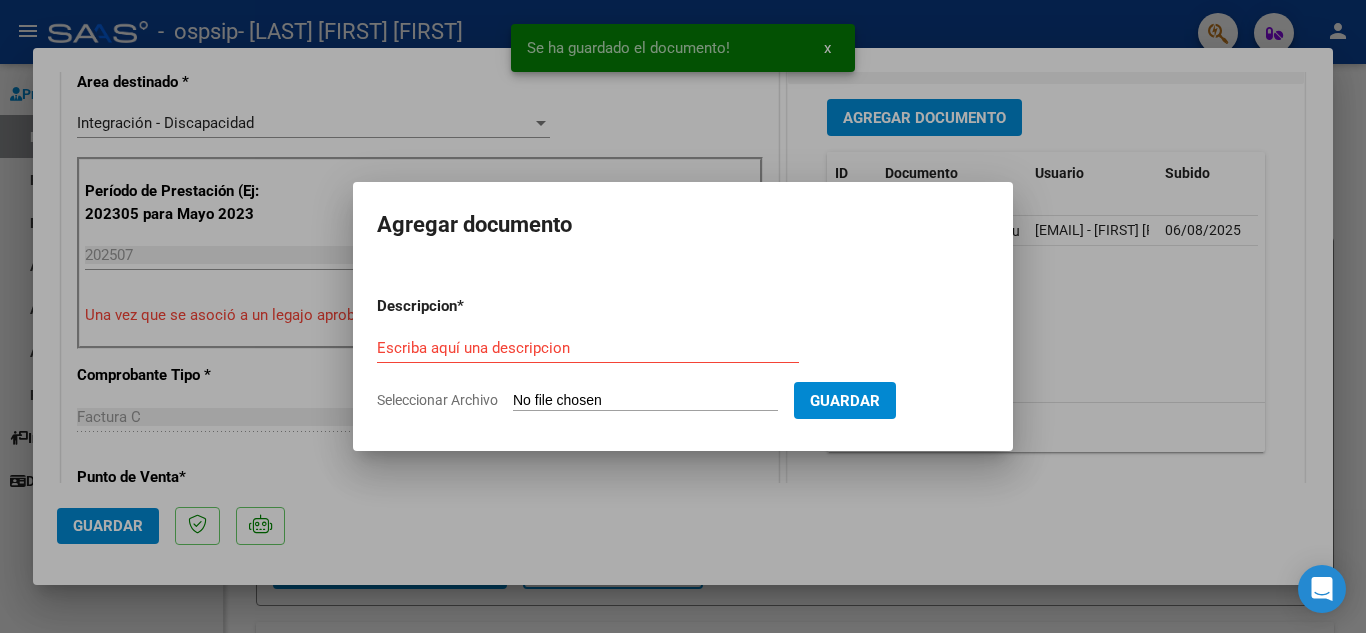 click on "Seleccionar Archivo" at bounding box center (645, 401) 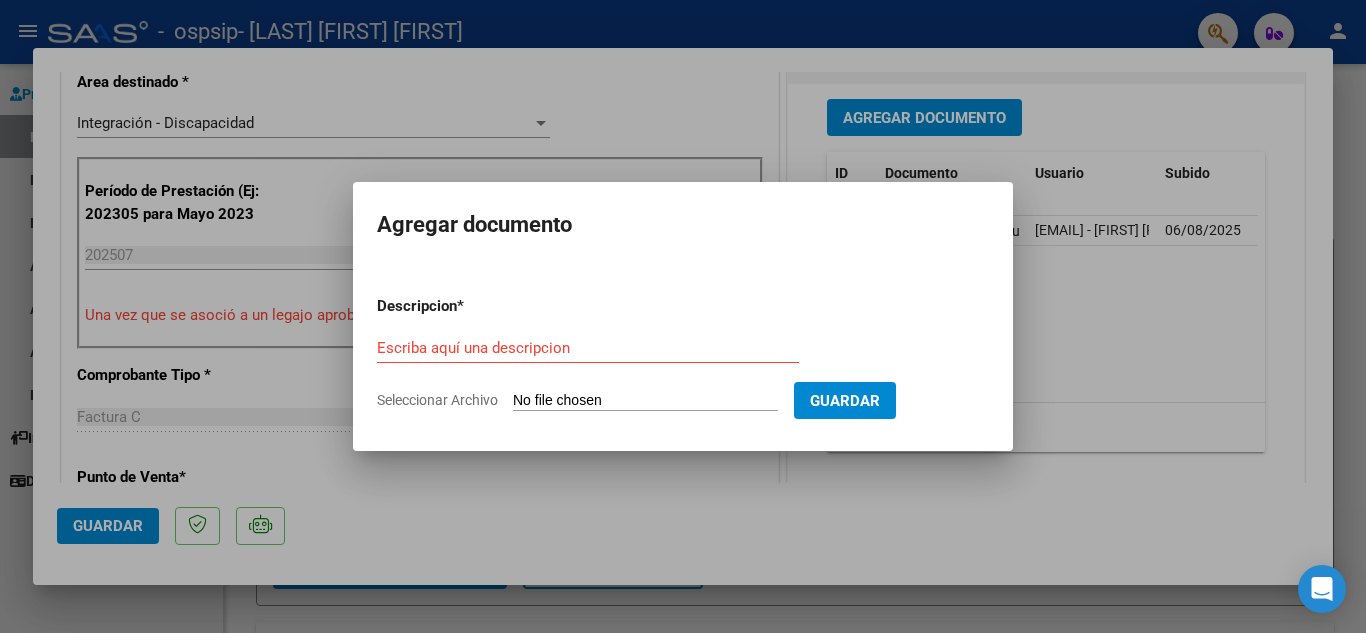 type on "C:\fakepath\autorizacion 2025.pdf" 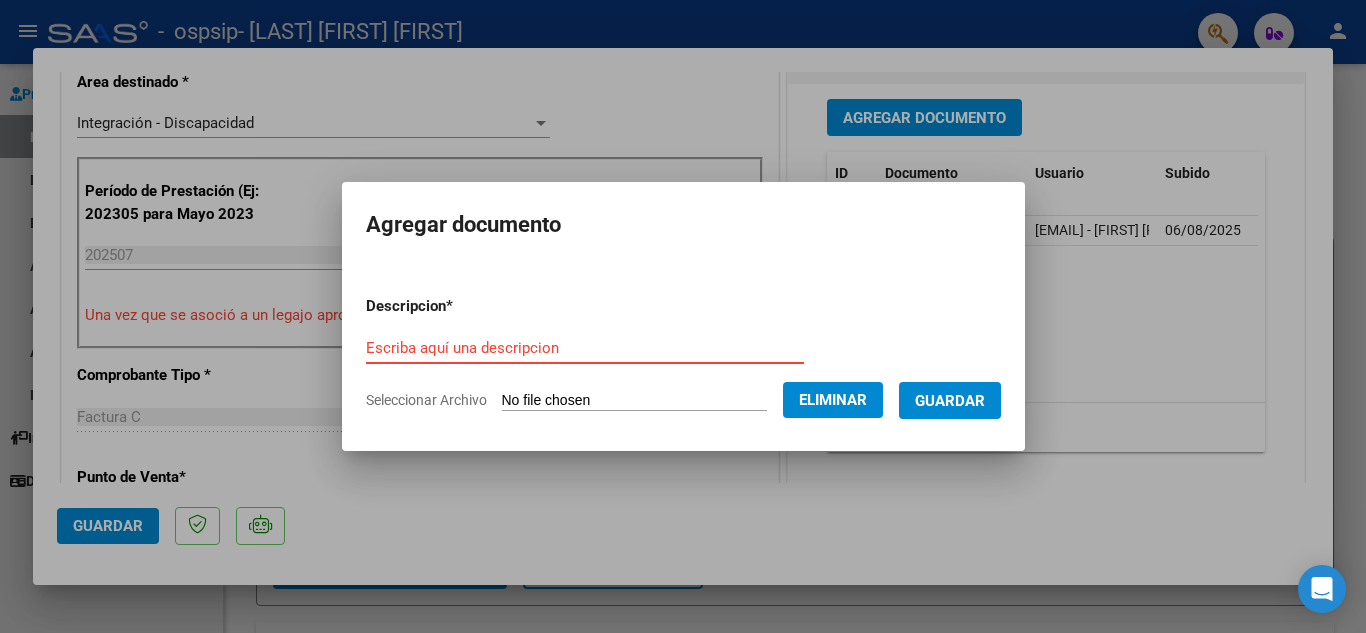 click on "Escriba aquí una descripcion" at bounding box center [585, 348] 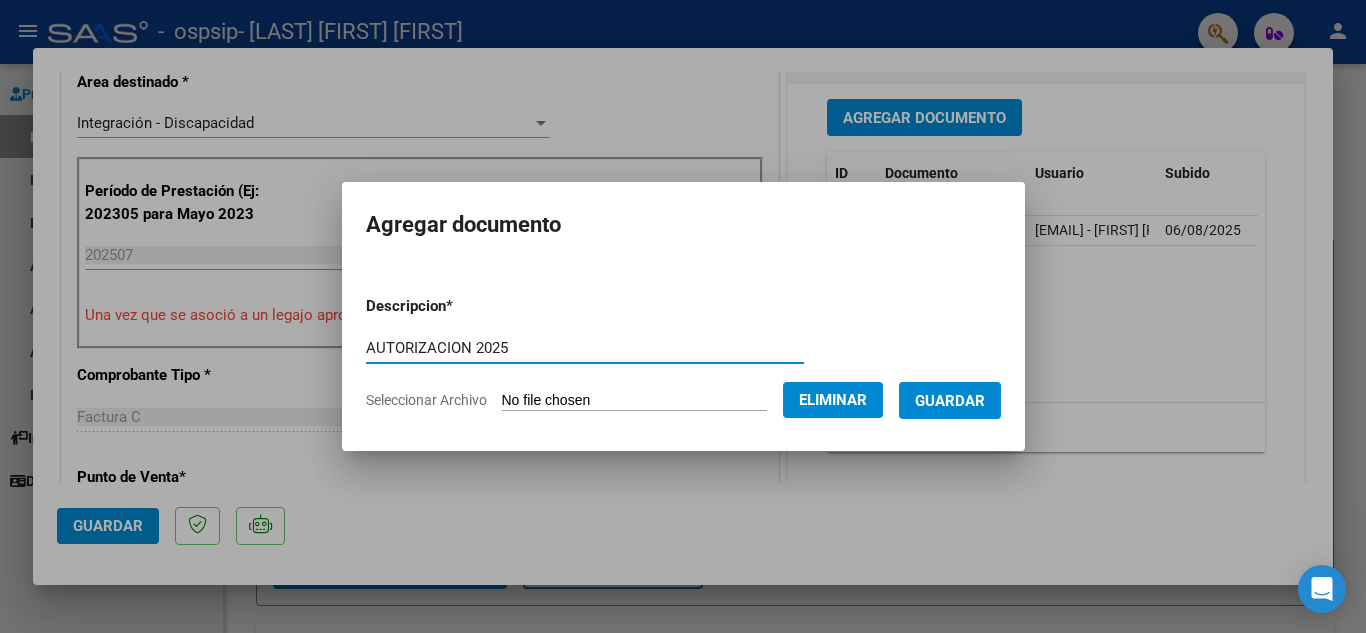 type on "AUTORIZACION 2025" 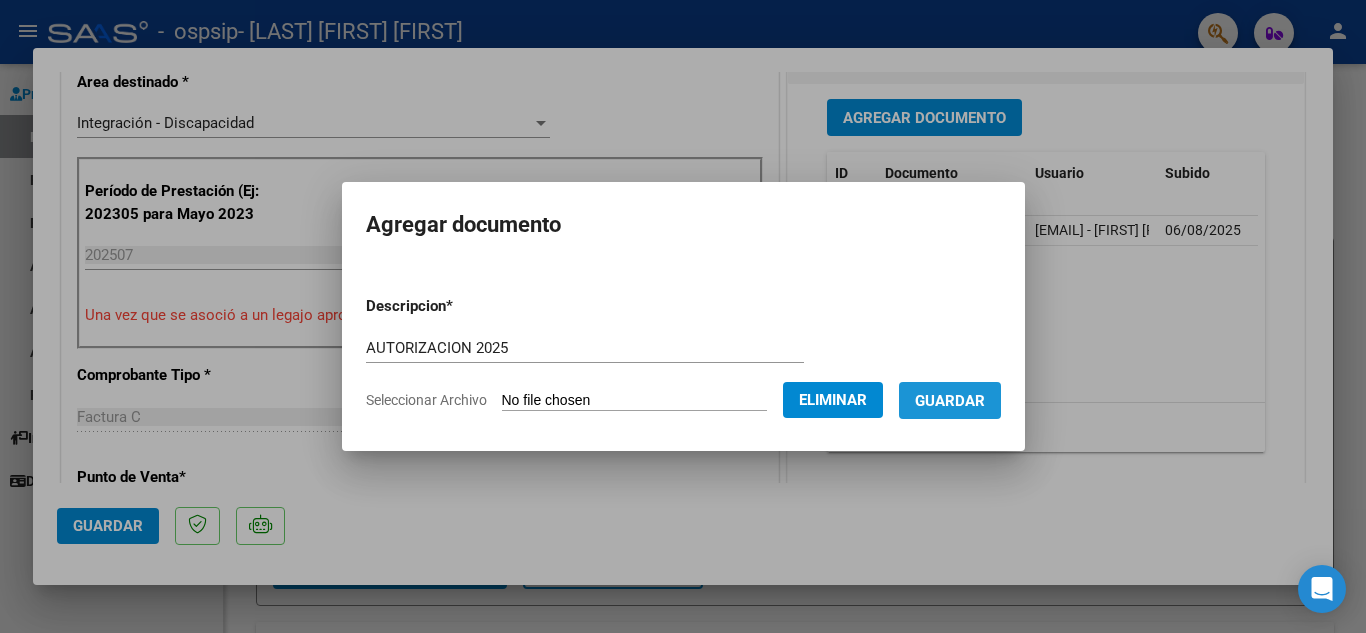 click on "Guardar" at bounding box center (950, 401) 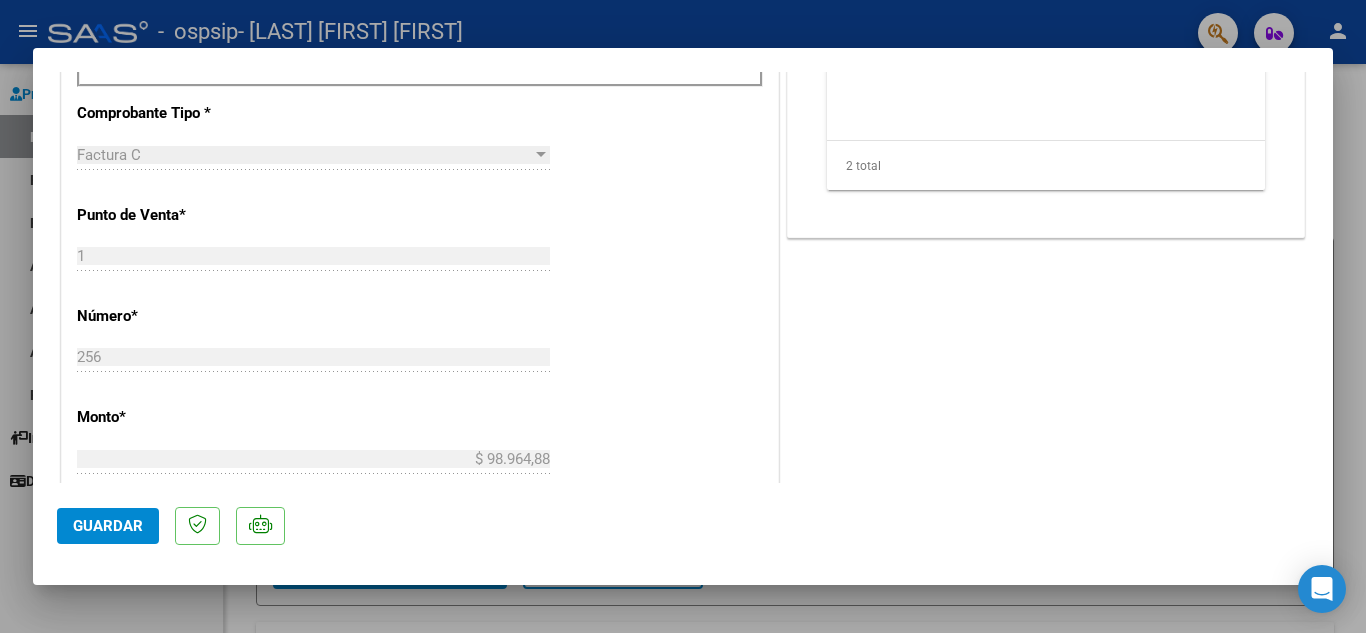 scroll, scrollTop: 878, scrollLeft: 0, axis: vertical 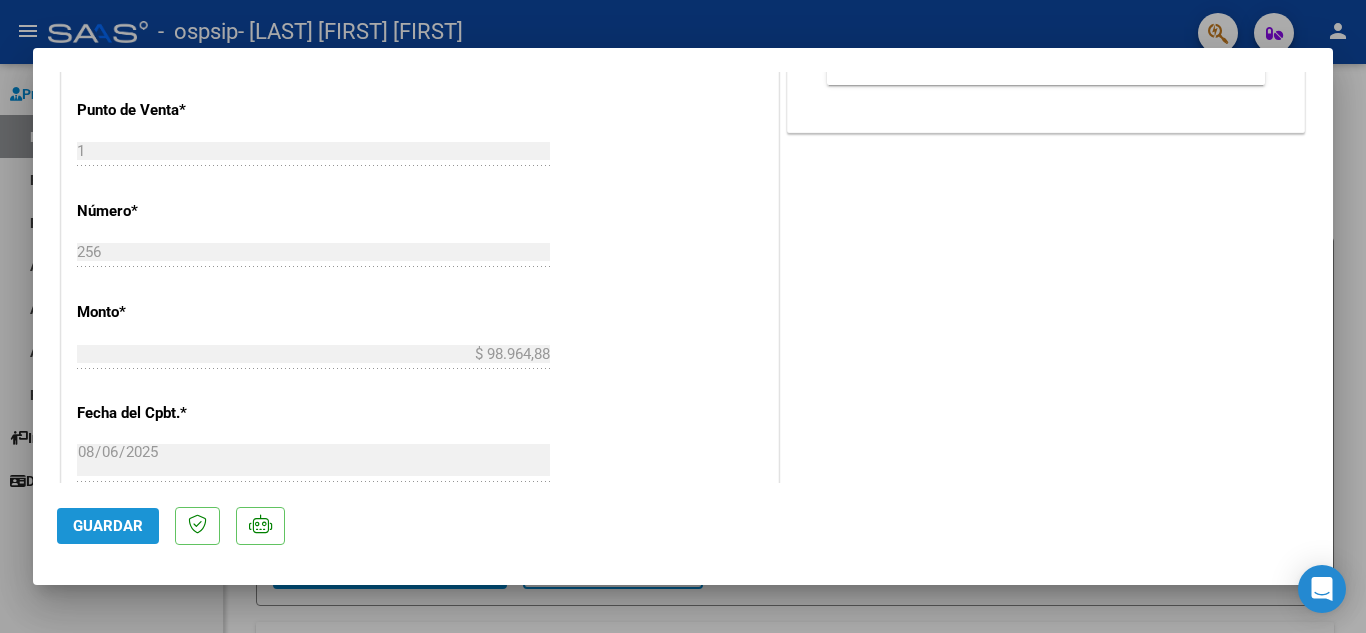 click on "Guardar" 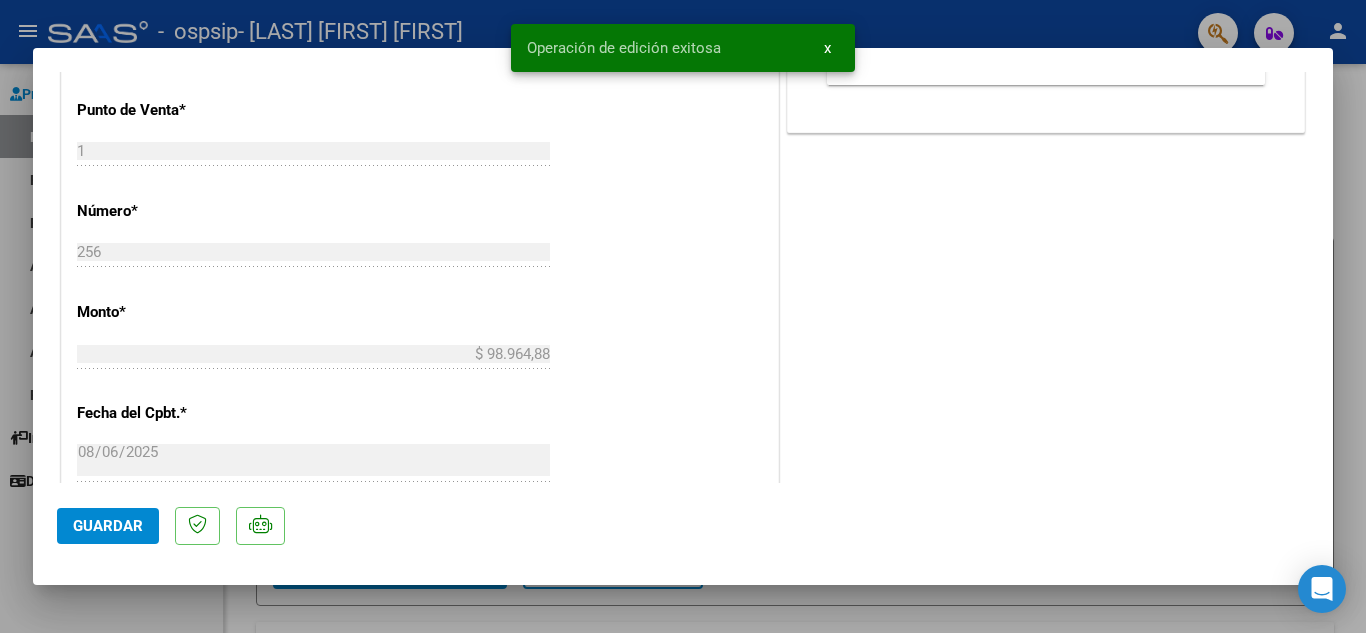click at bounding box center (683, 316) 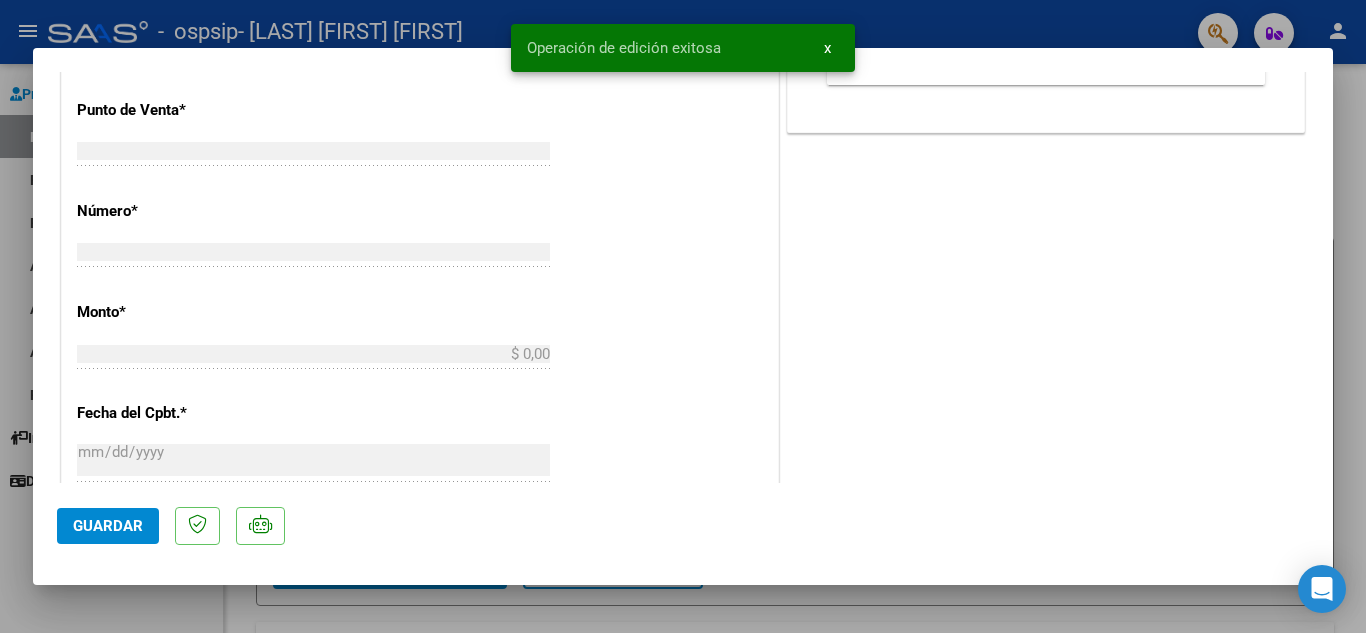 scroll, scrollTop: 0, scrollLeft: 0, axis: both 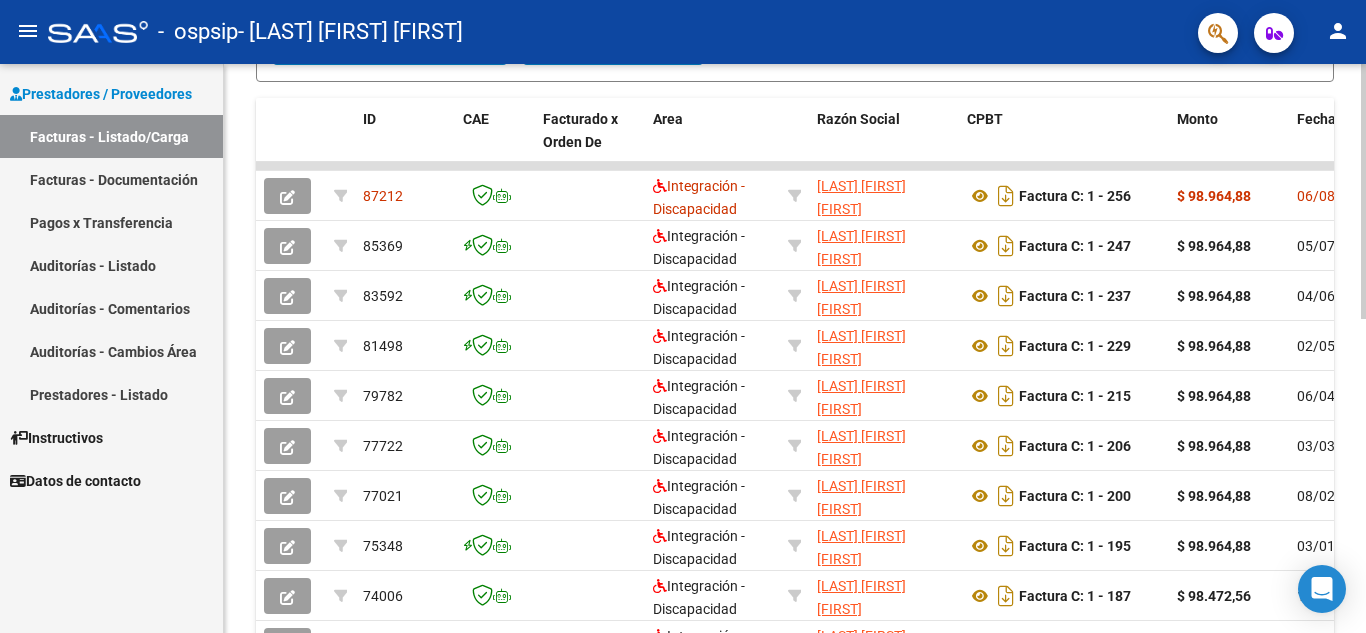 click 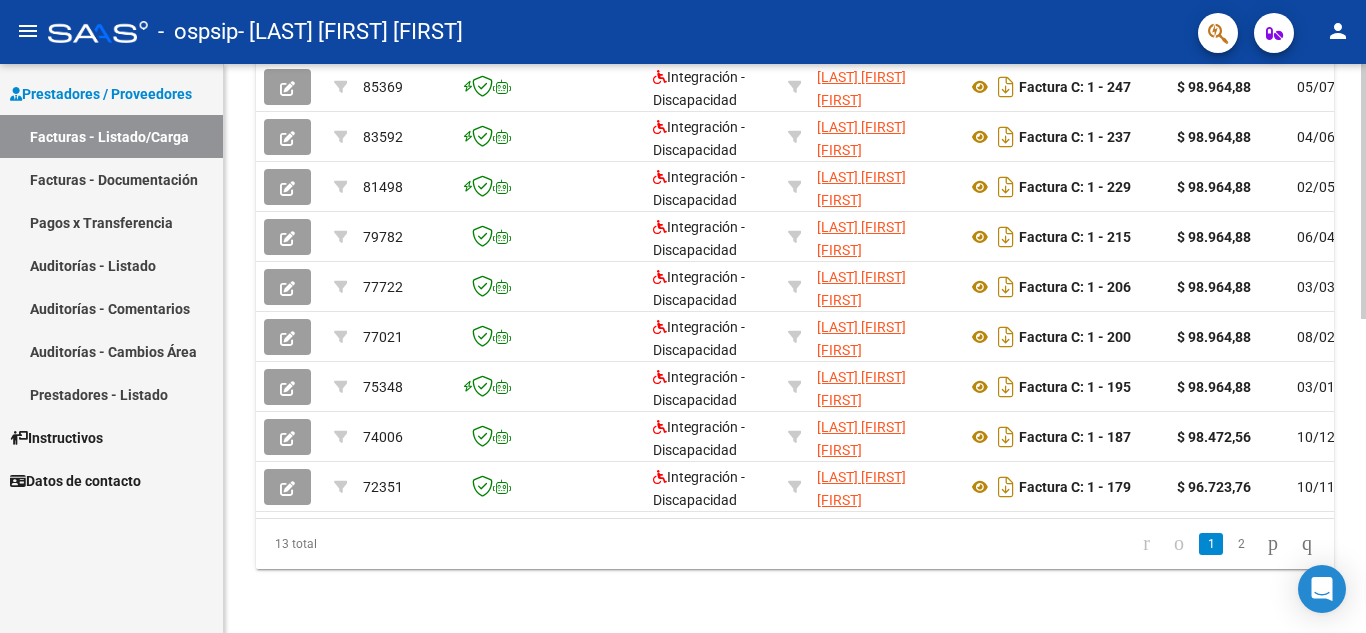 click 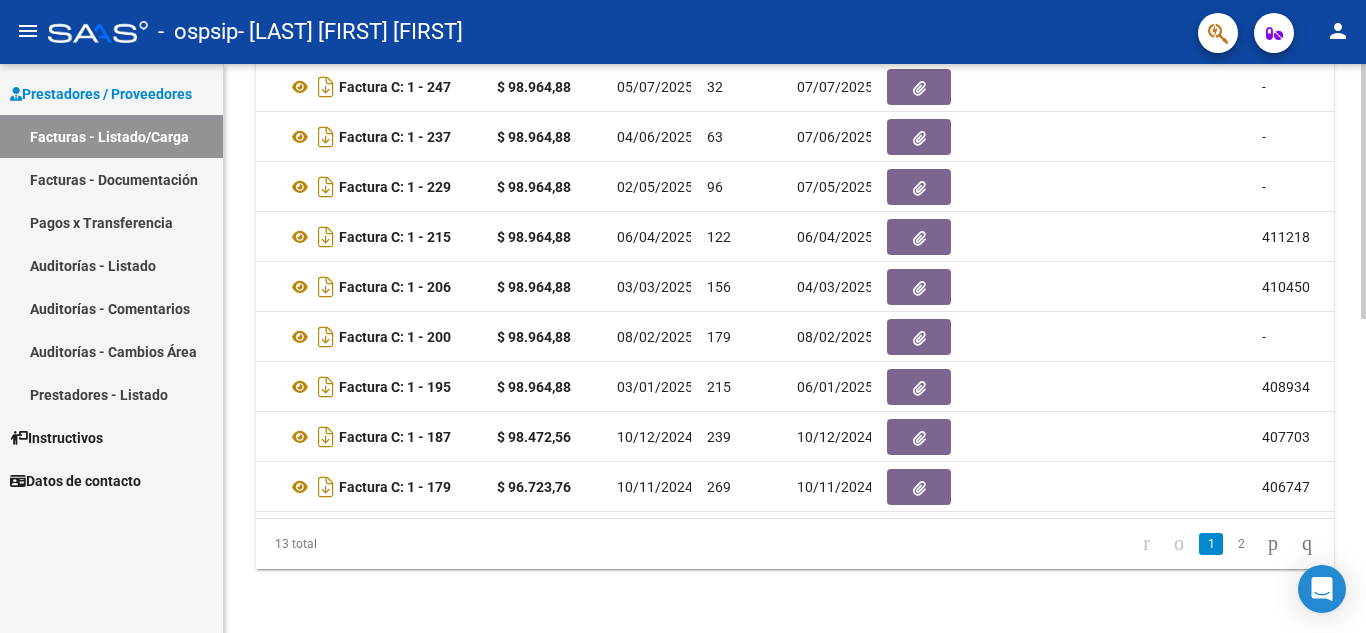 scroll, scrollTop: 0, scrollLeft: 693, axis: horizontal 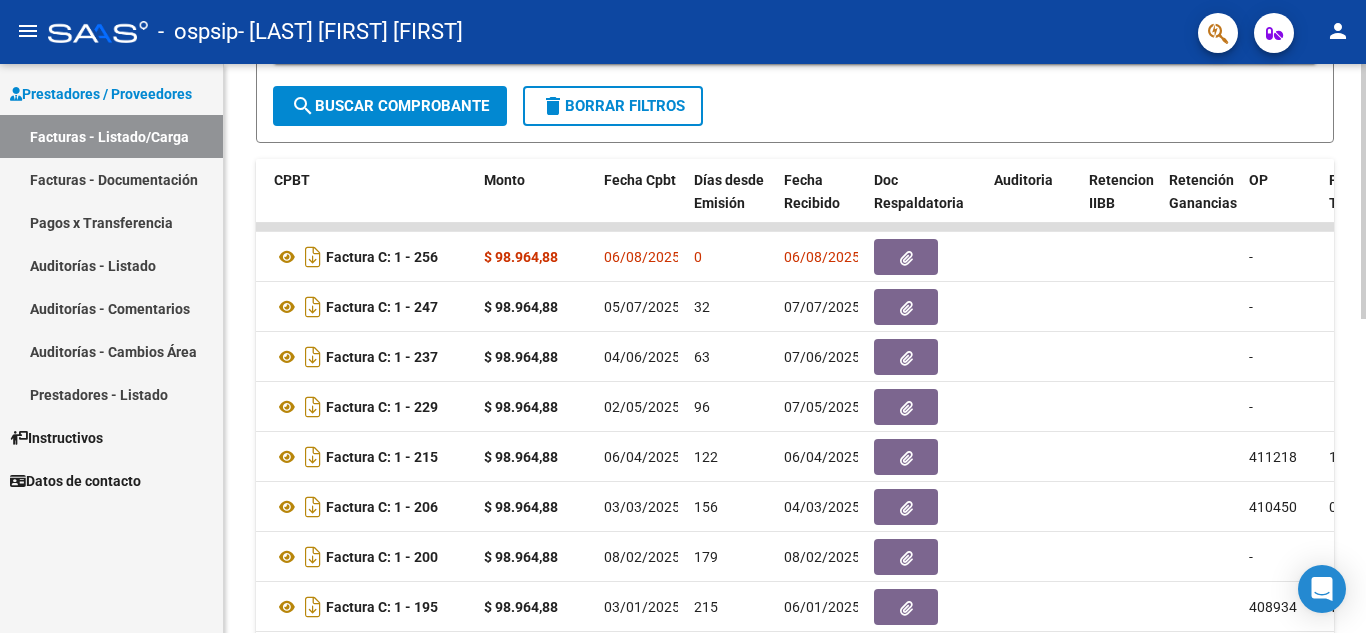click 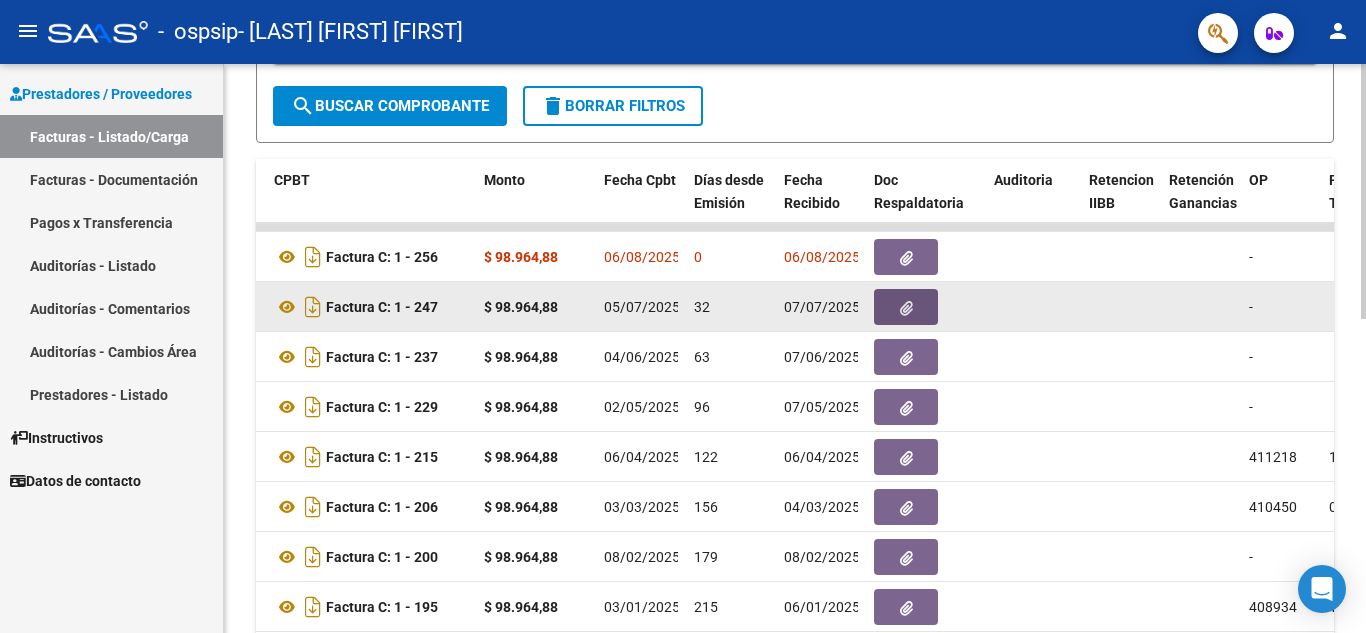 click 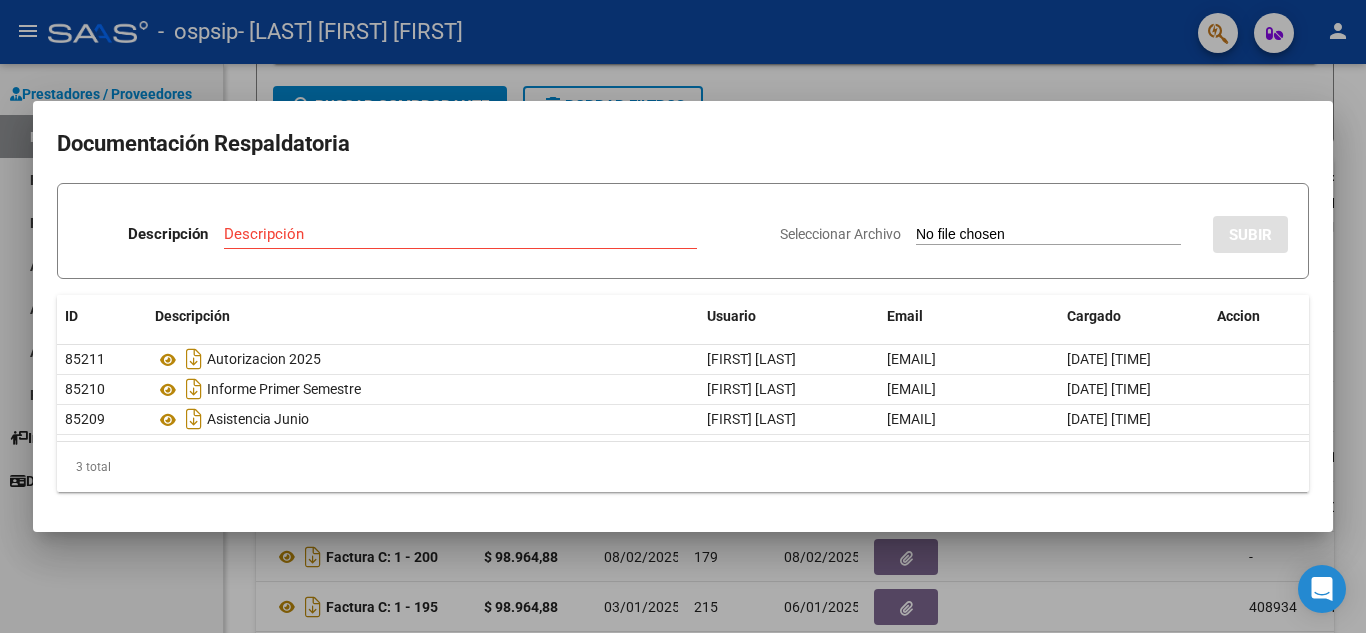 click at bounding box center [683, 316] 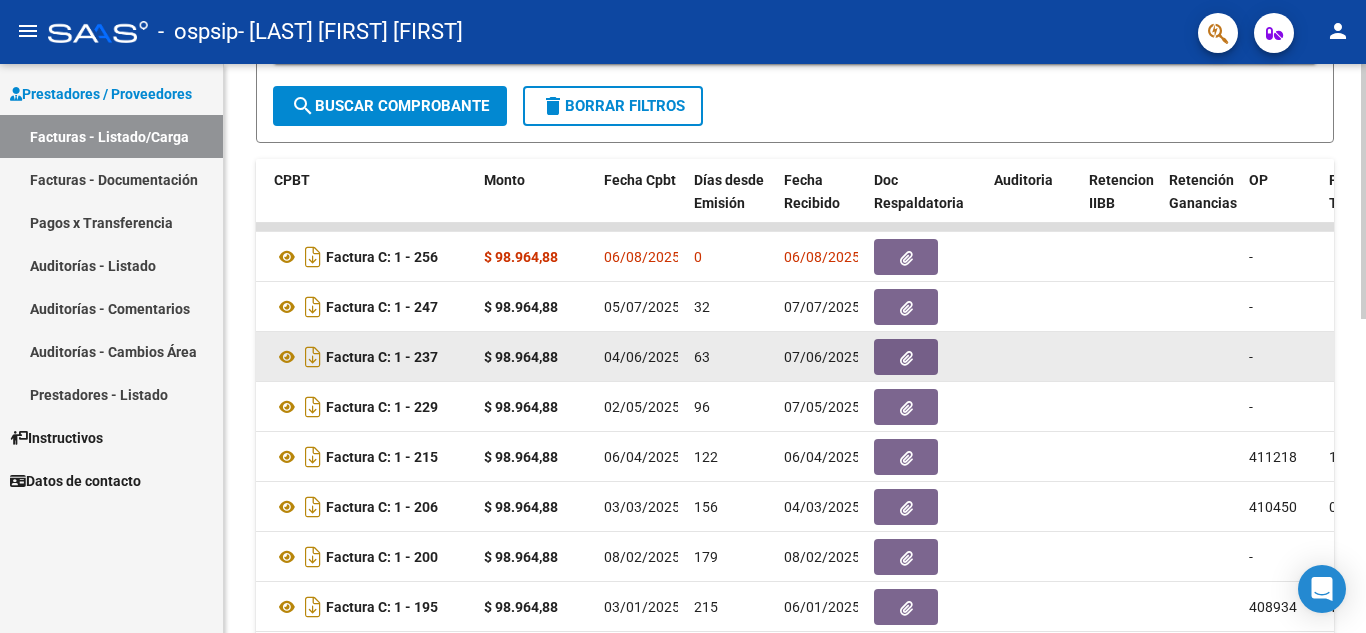 click 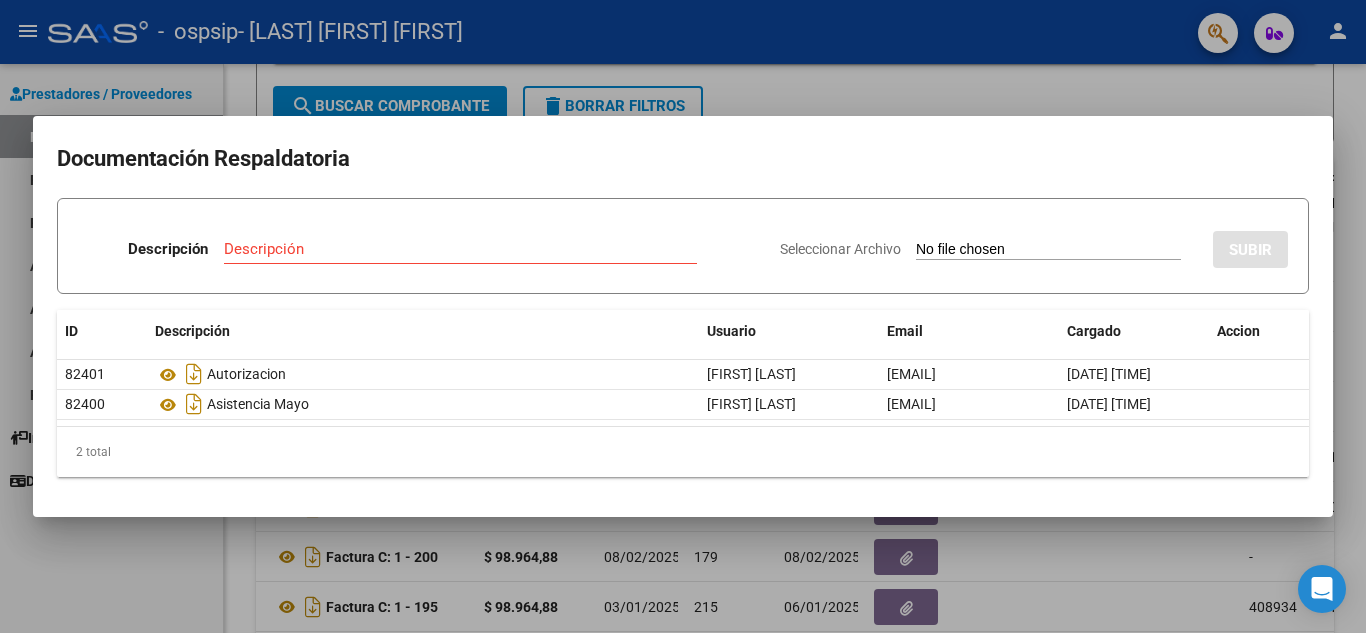 click at bounding box center (683, 316) 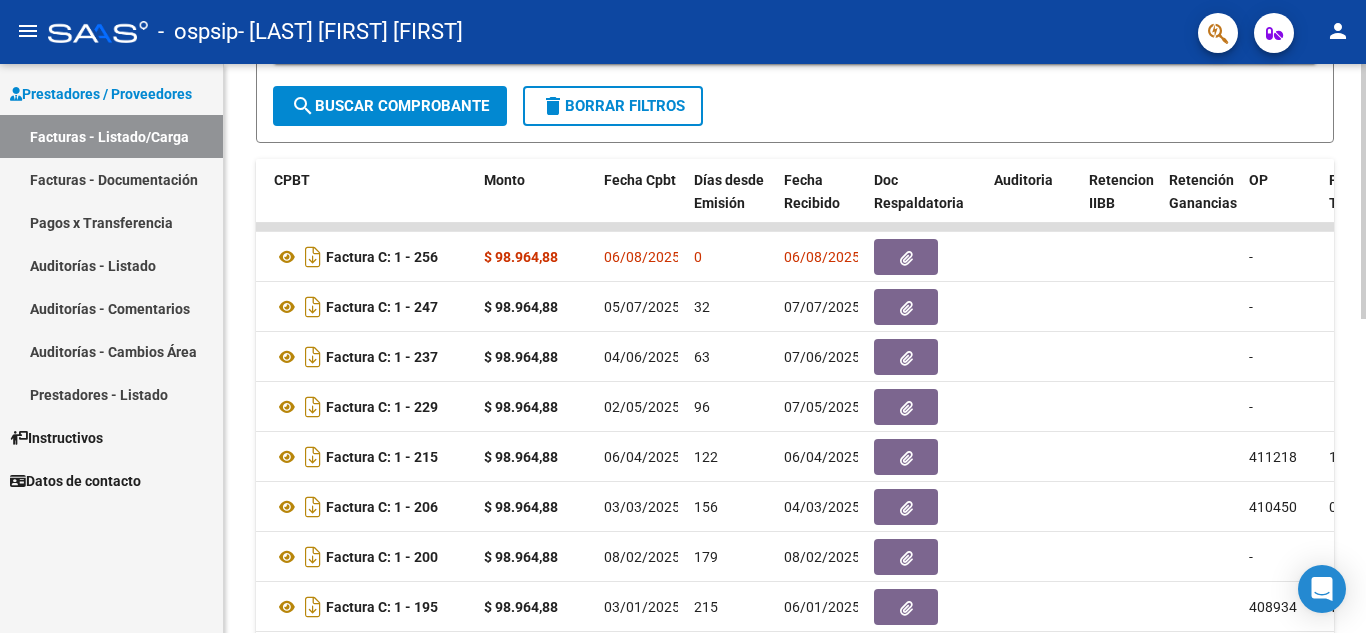 click 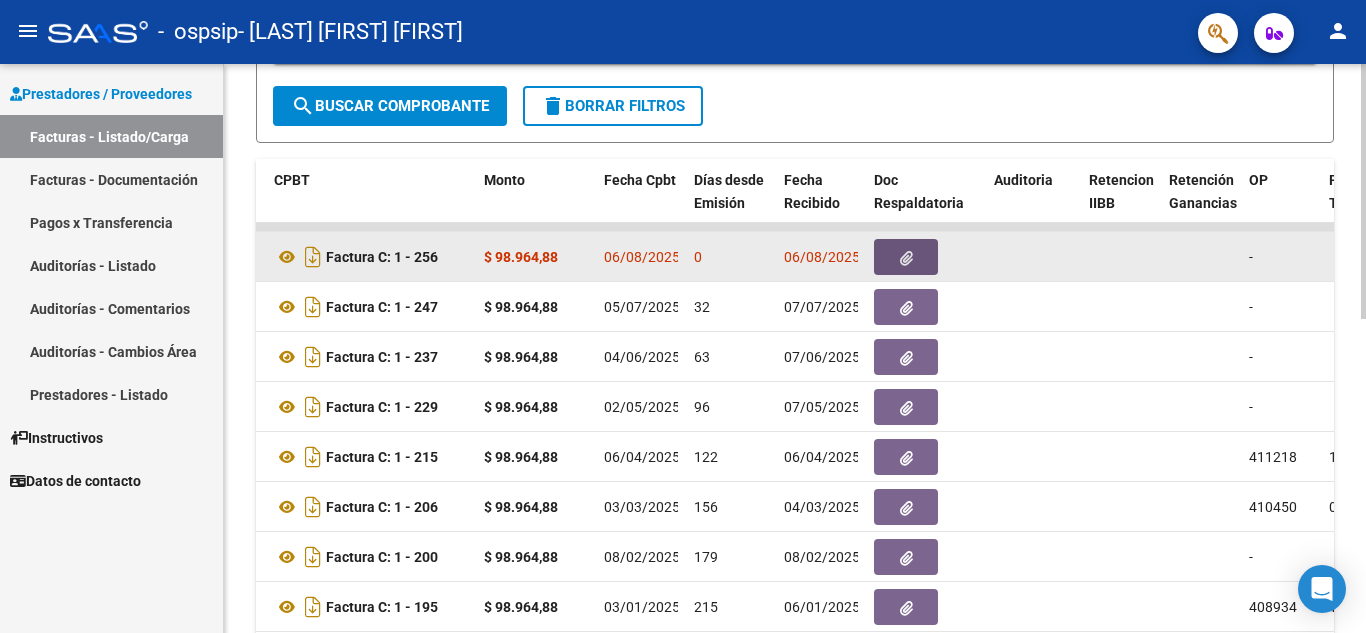 click 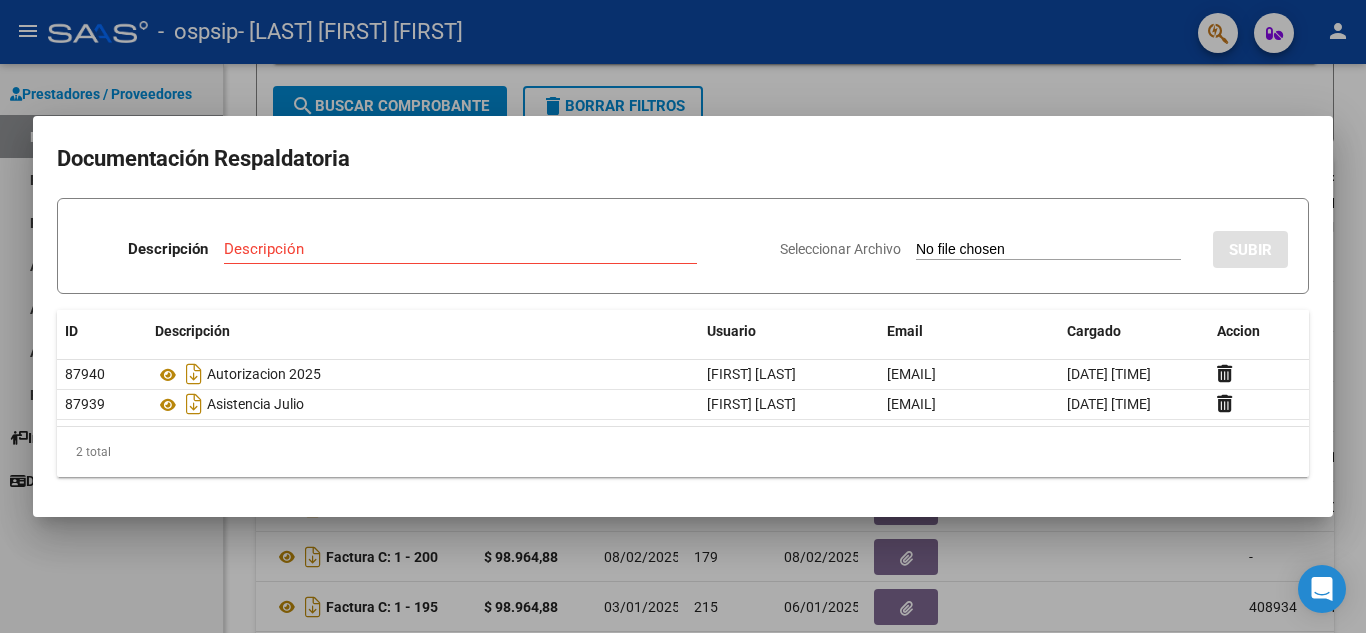 click at bounding box center [683, 316] 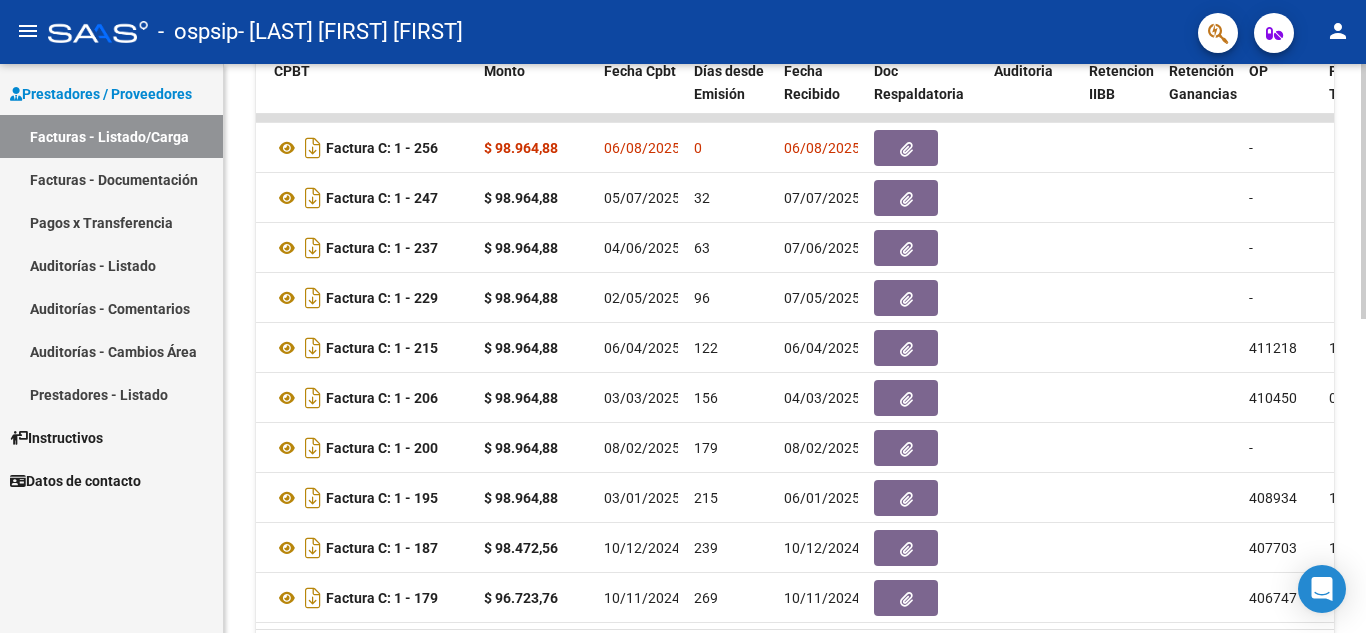 scroll, scrollTop: 699, scrollLeft: 0, axis: vertical 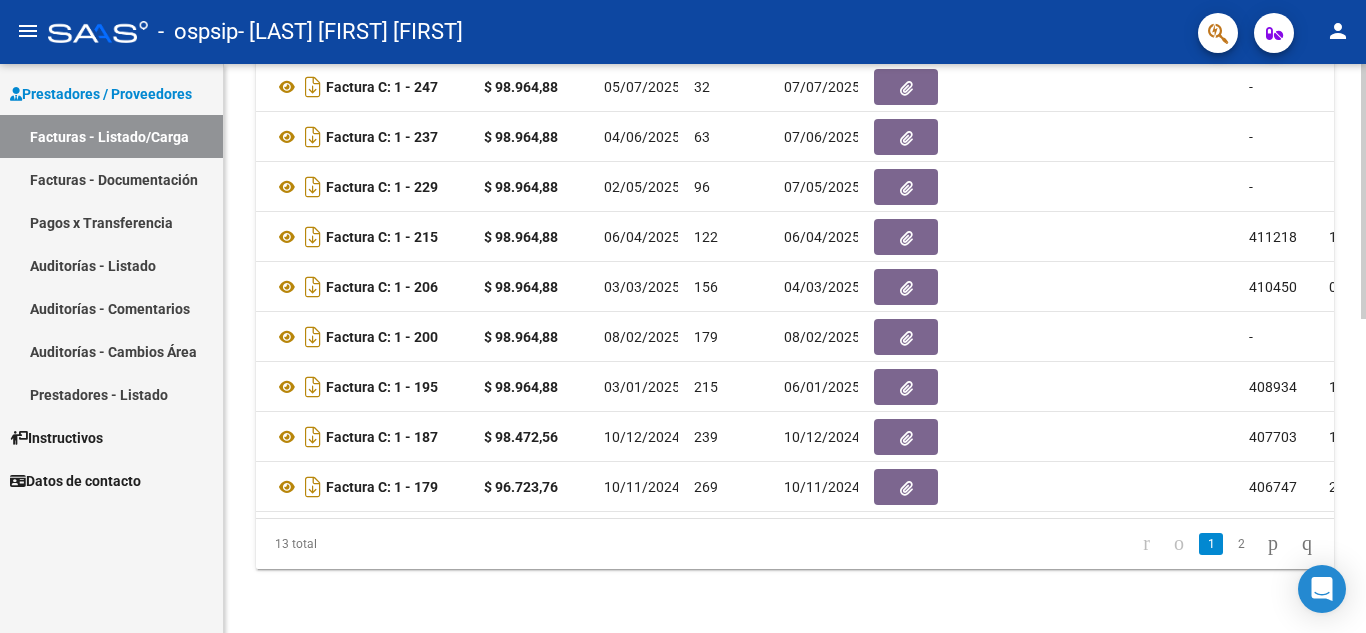 click 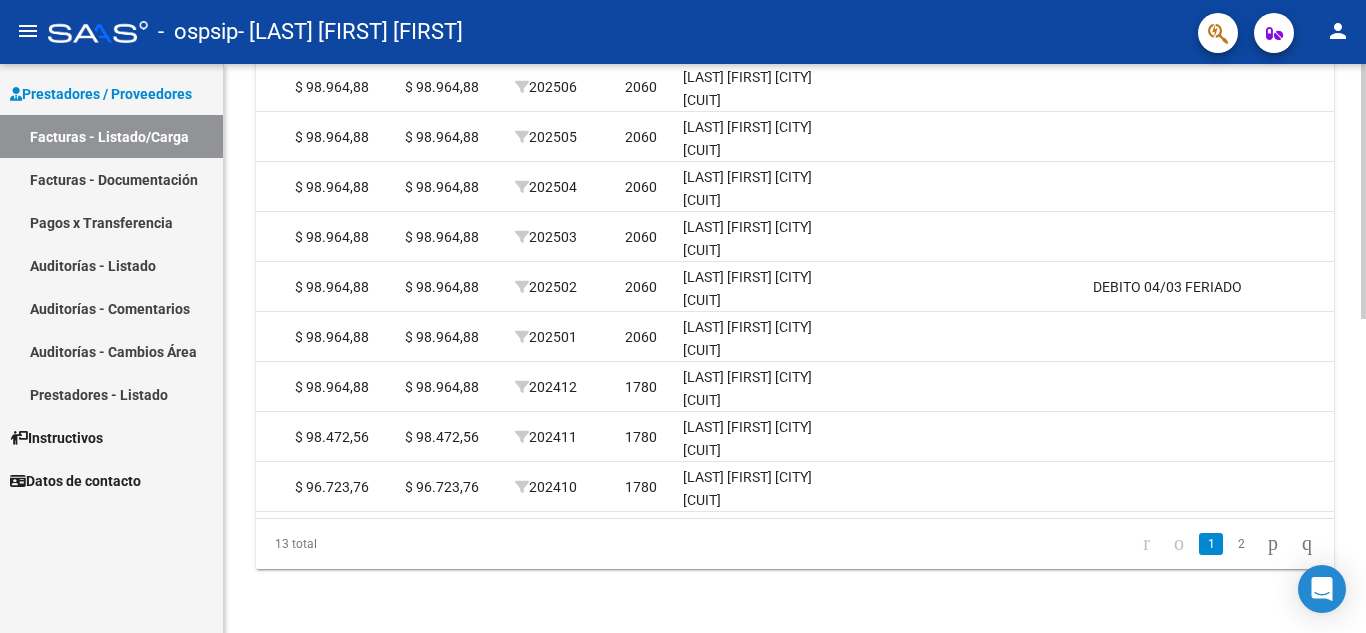 scroll, scrollTop: 0, scrollLeft: 2454, axis: horizontal 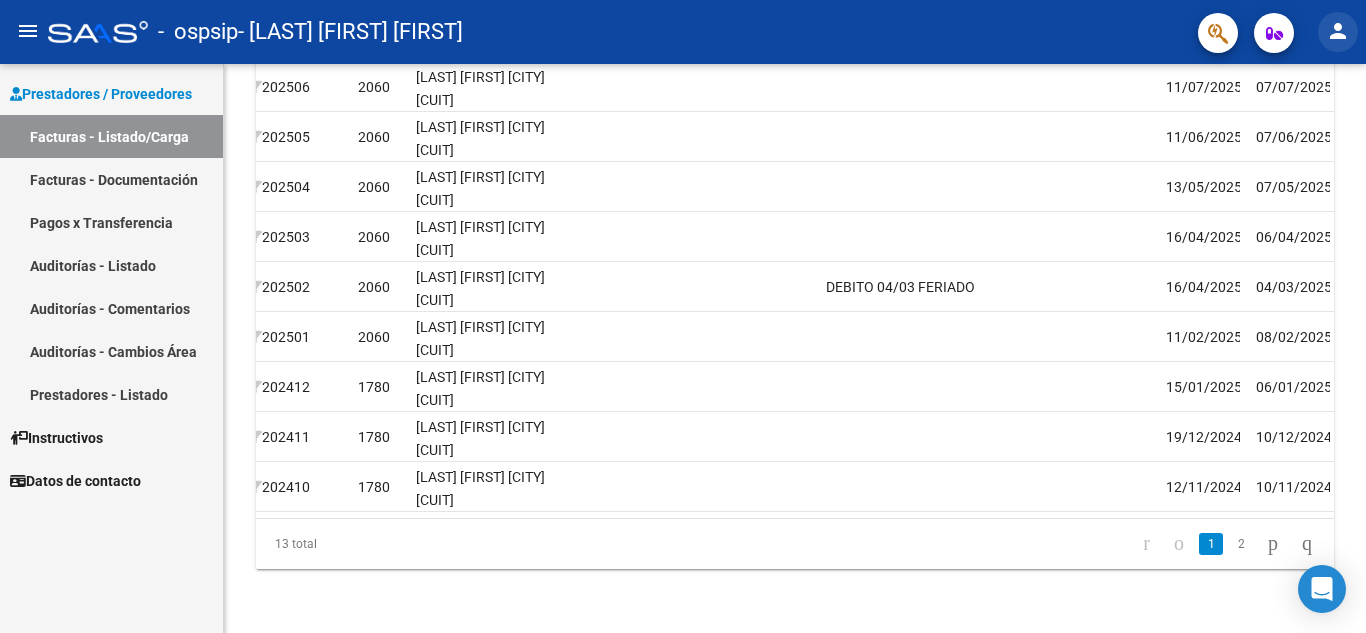 click on "person" 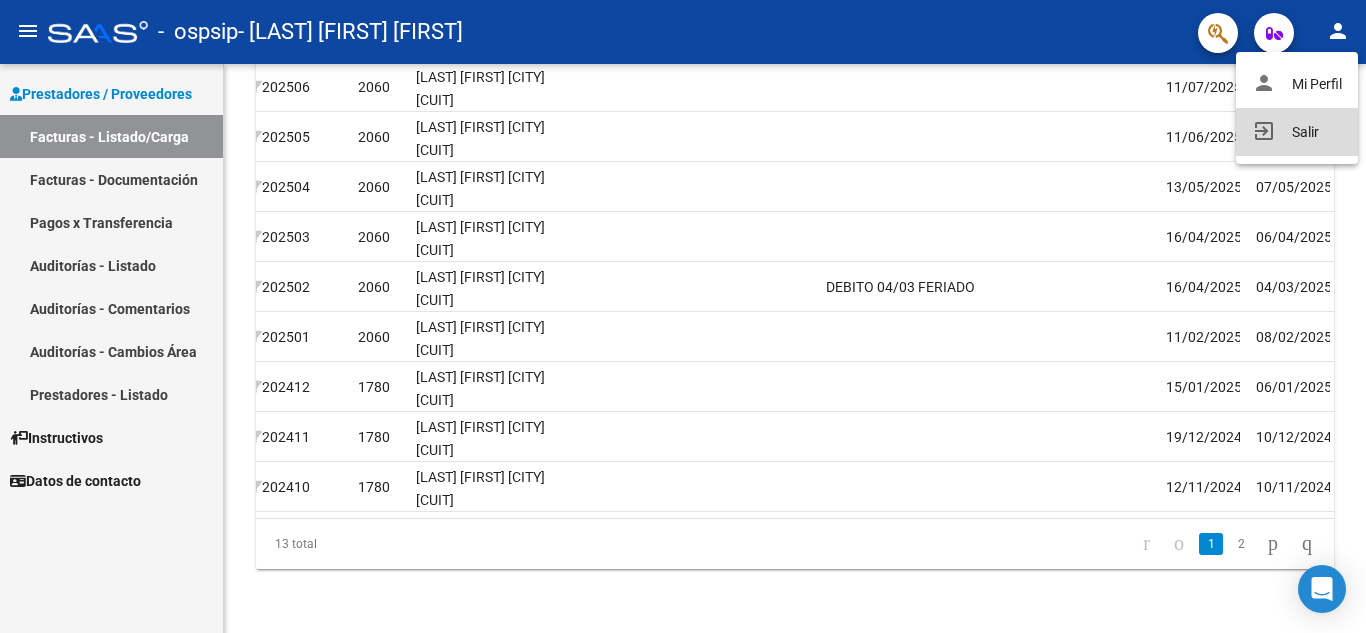 click on "exit_to_app  Salir" at bounding box center (1297, 132) 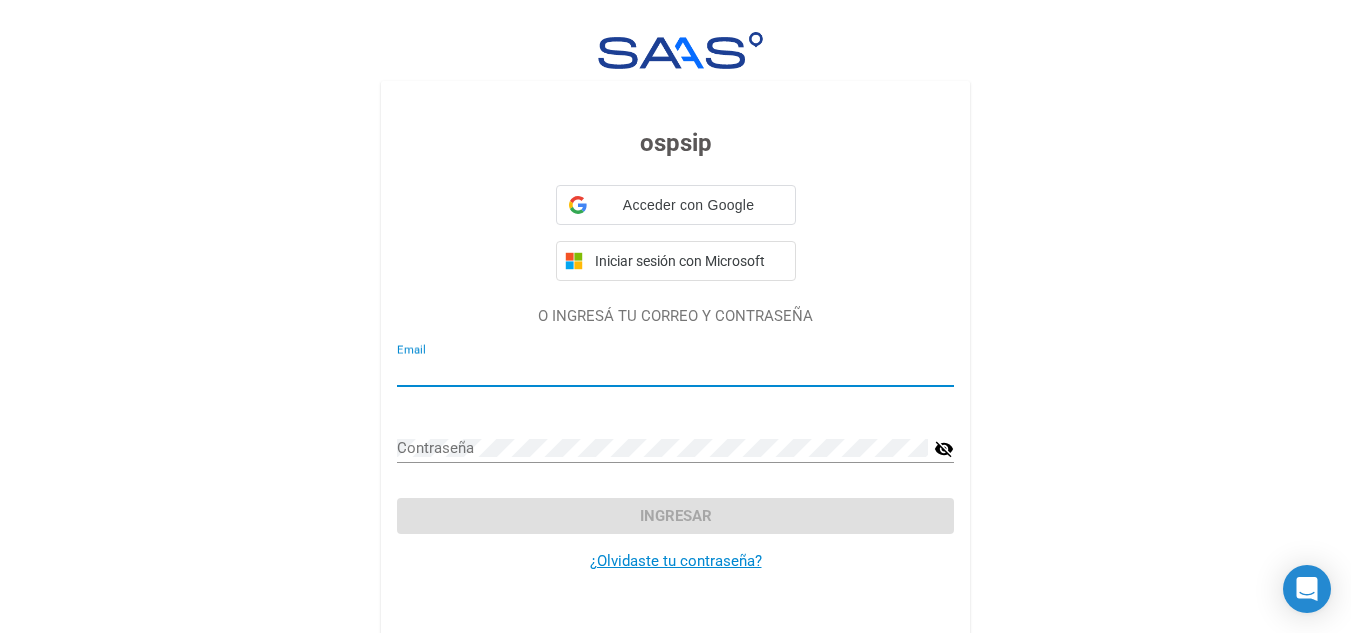 type on "[EMAIL]" 